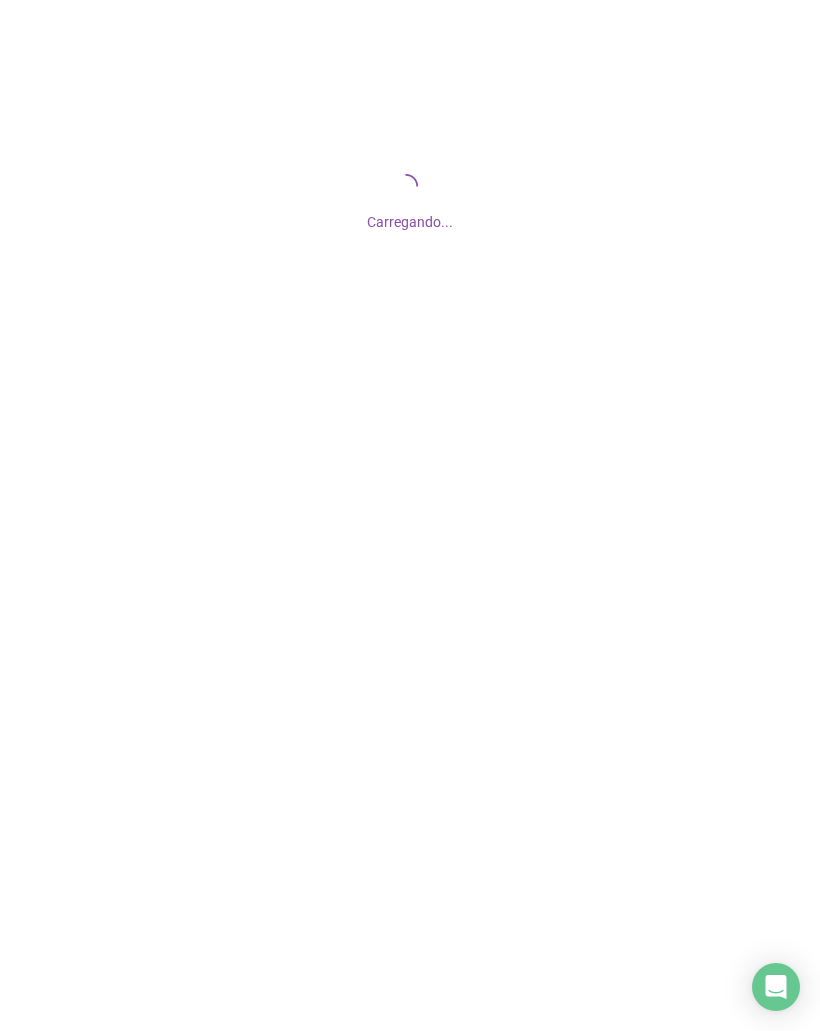 scroll, scrollTop: 0, scrollLeft: 0, axis: both 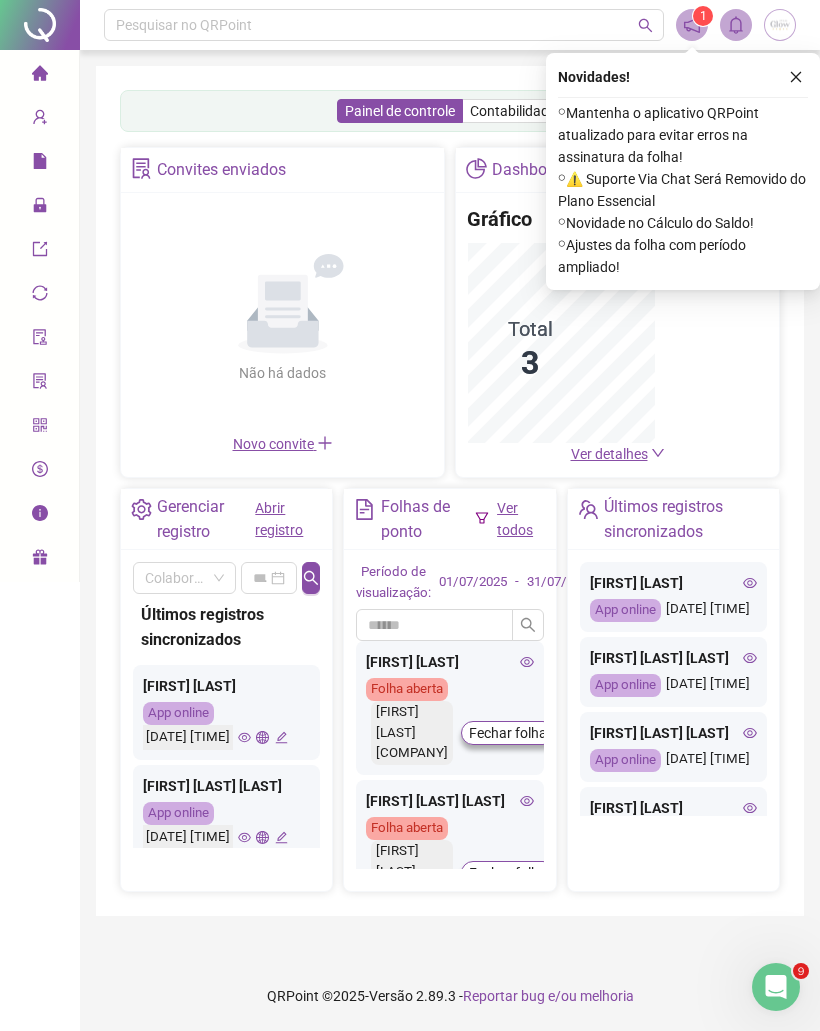click 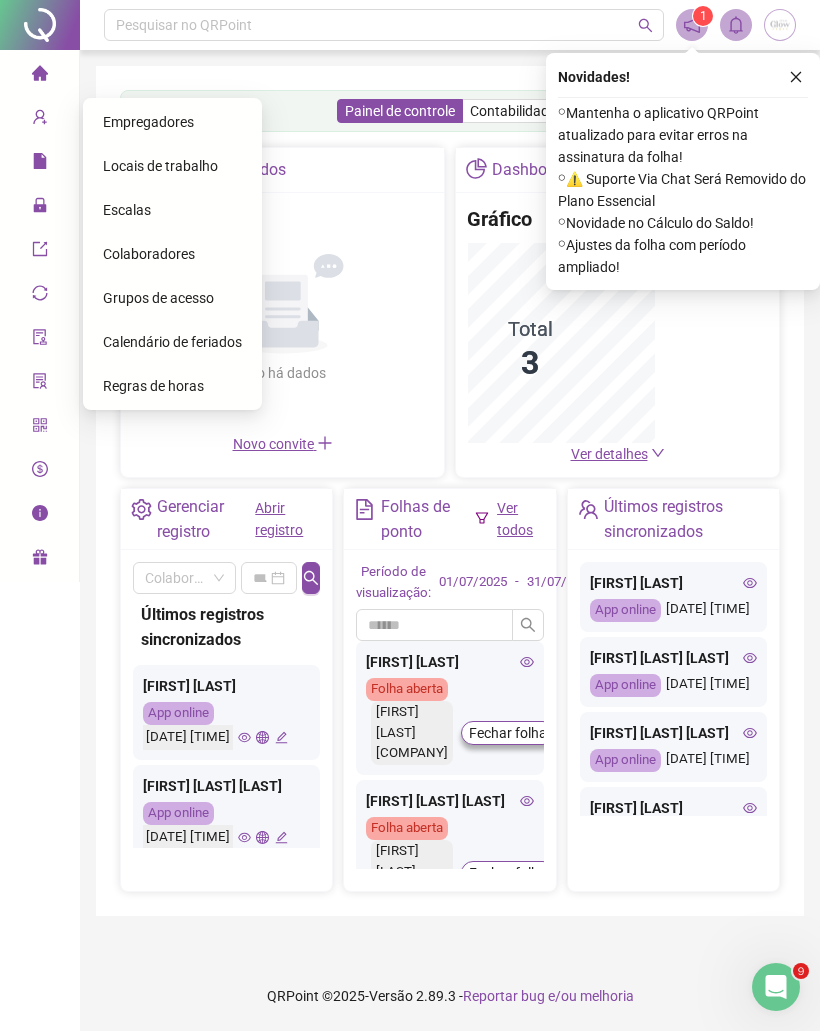 click on "Colaboradores" at bounding box center (149, 254) 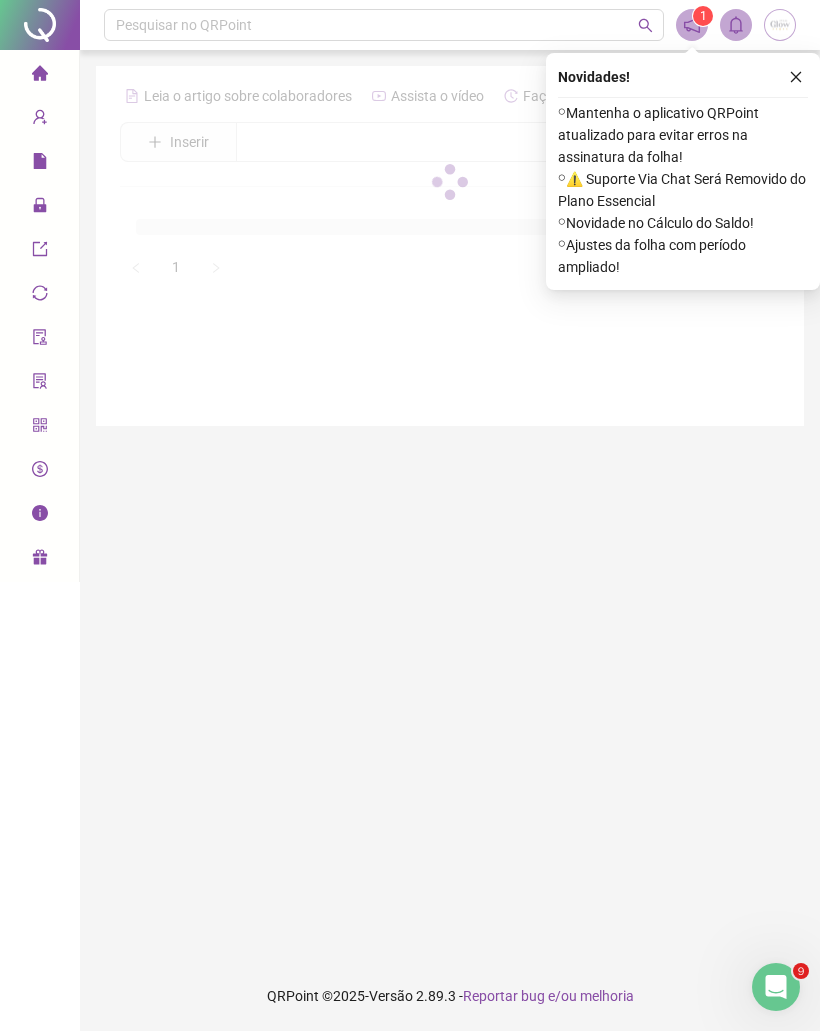 click 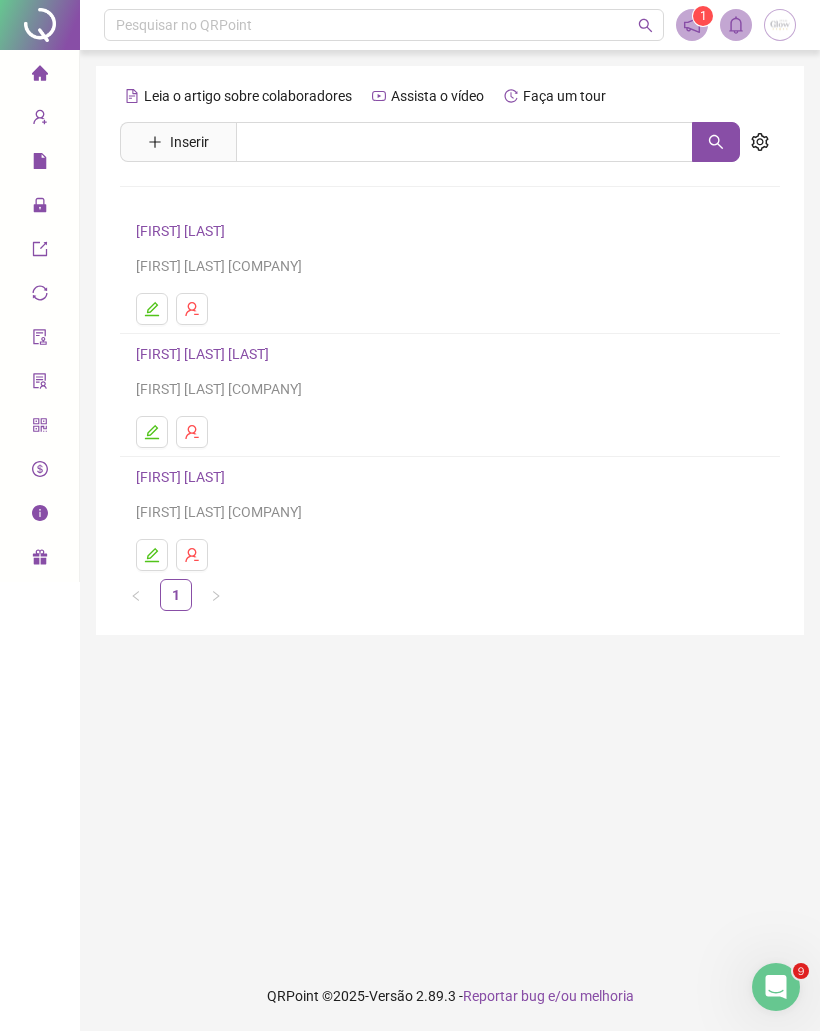 click 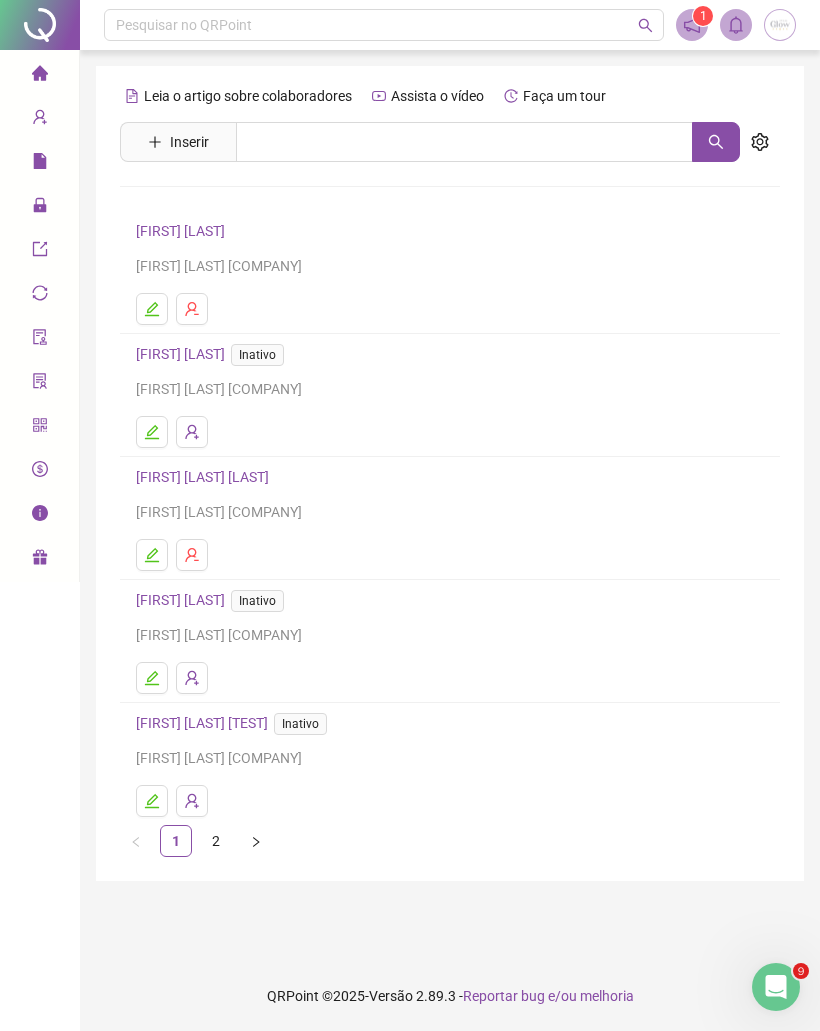 click on "2" at bounding box center (216, 841) 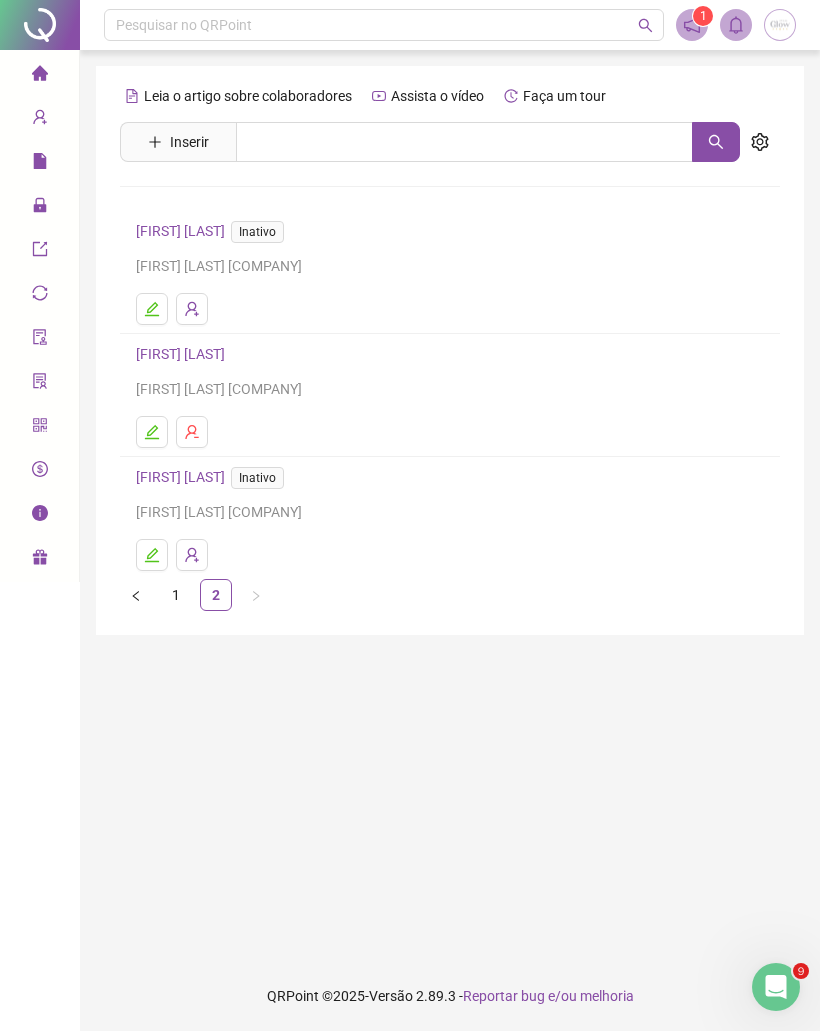 click 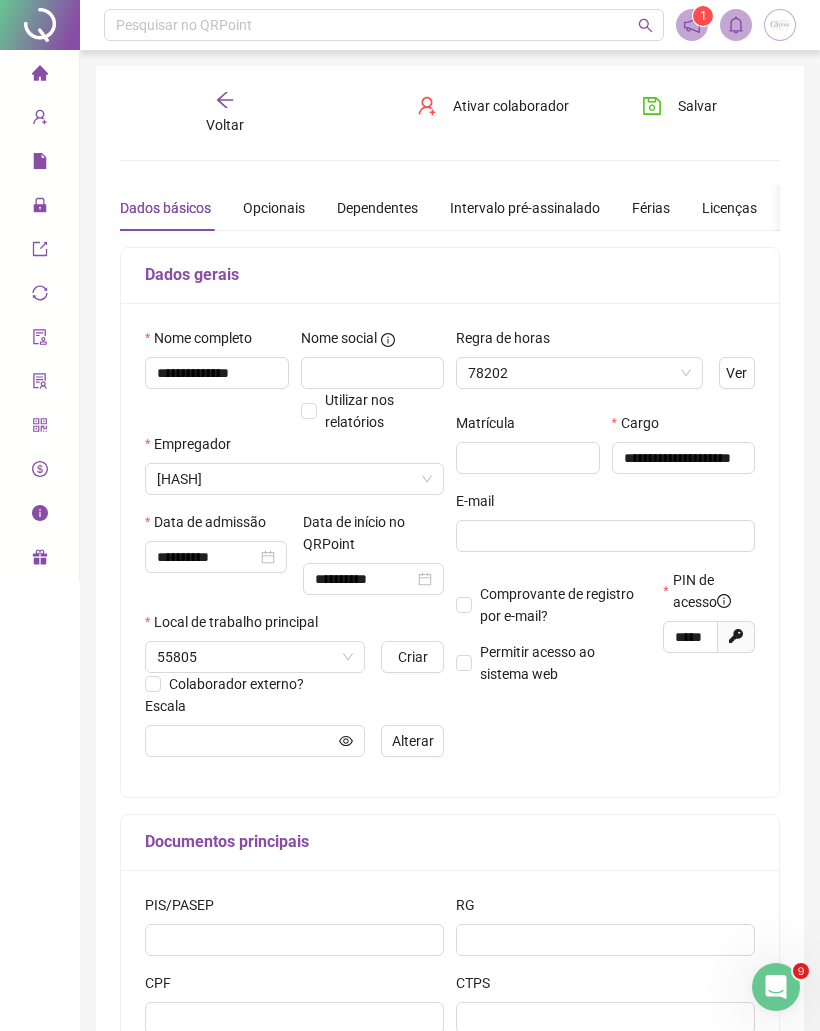 type on "**********" 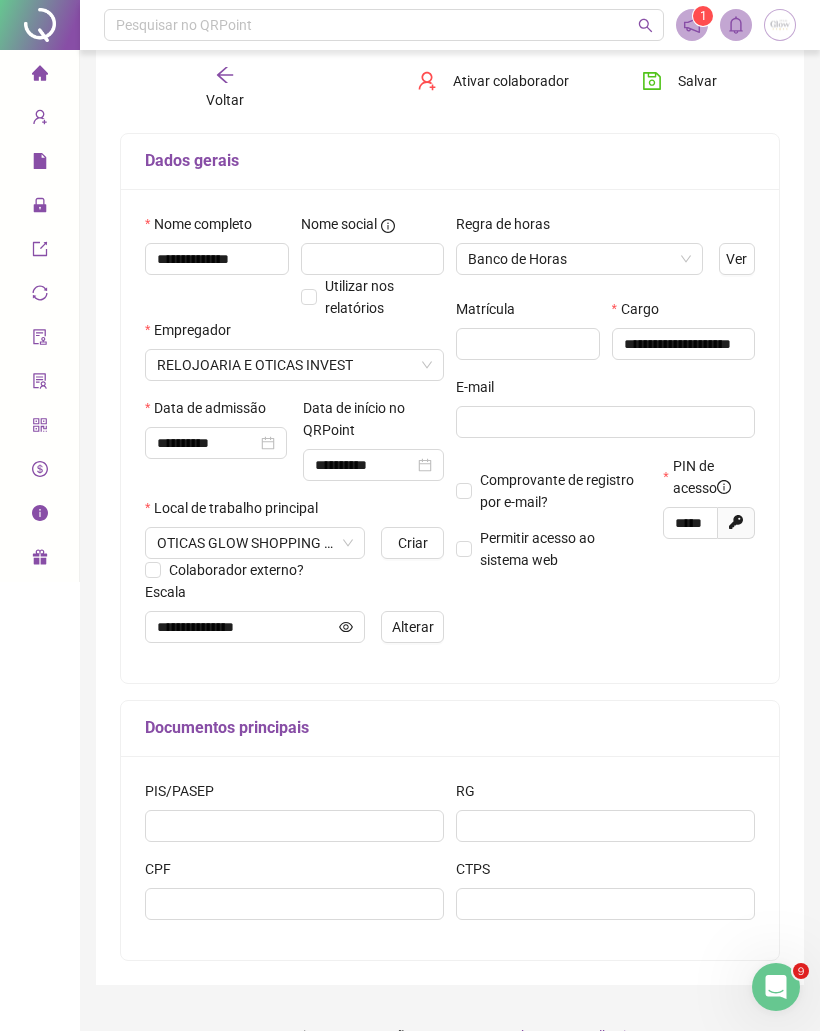 scroll, scrollTop: 0, scrollLeft: 0, axis: both 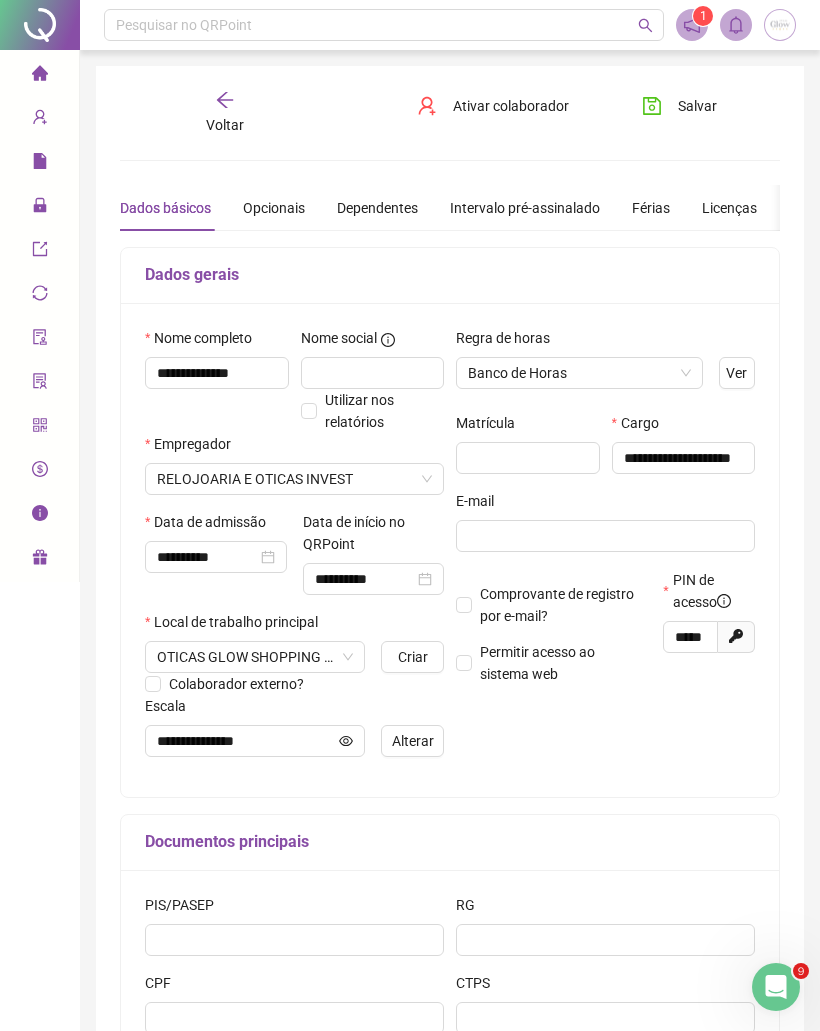 click on "Ativar colaborador" at bounding box center [511, 106] 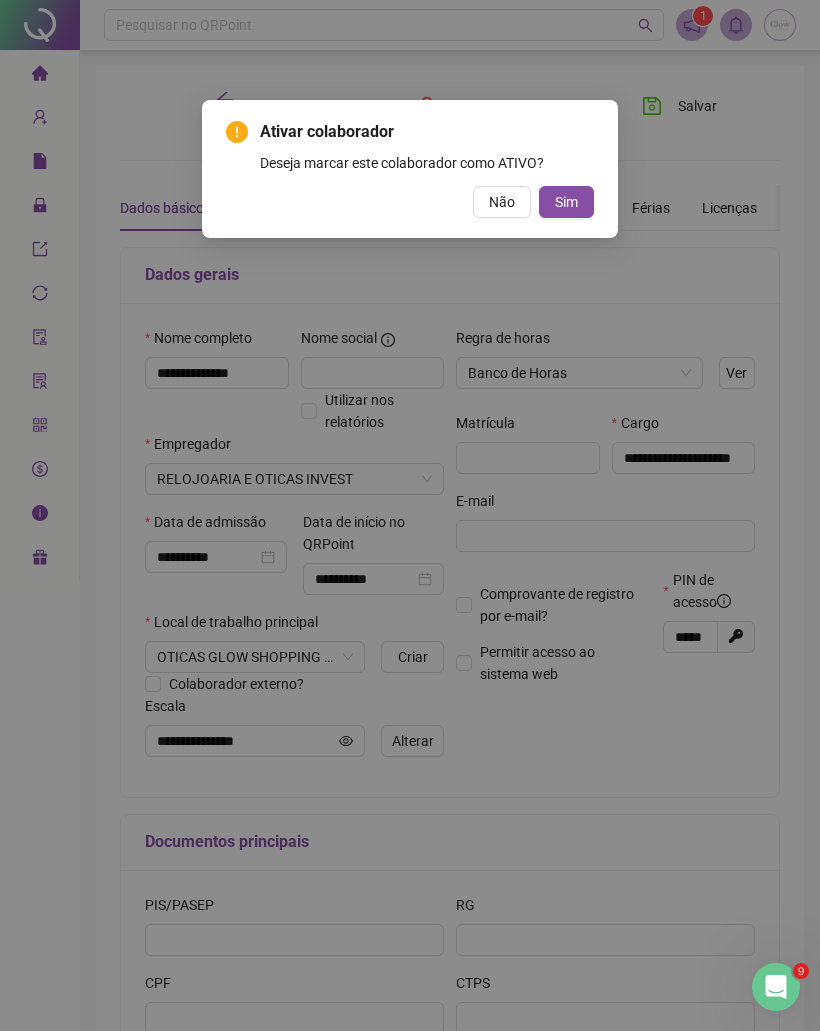 click on "Sim" at bounding box center (566, 202) 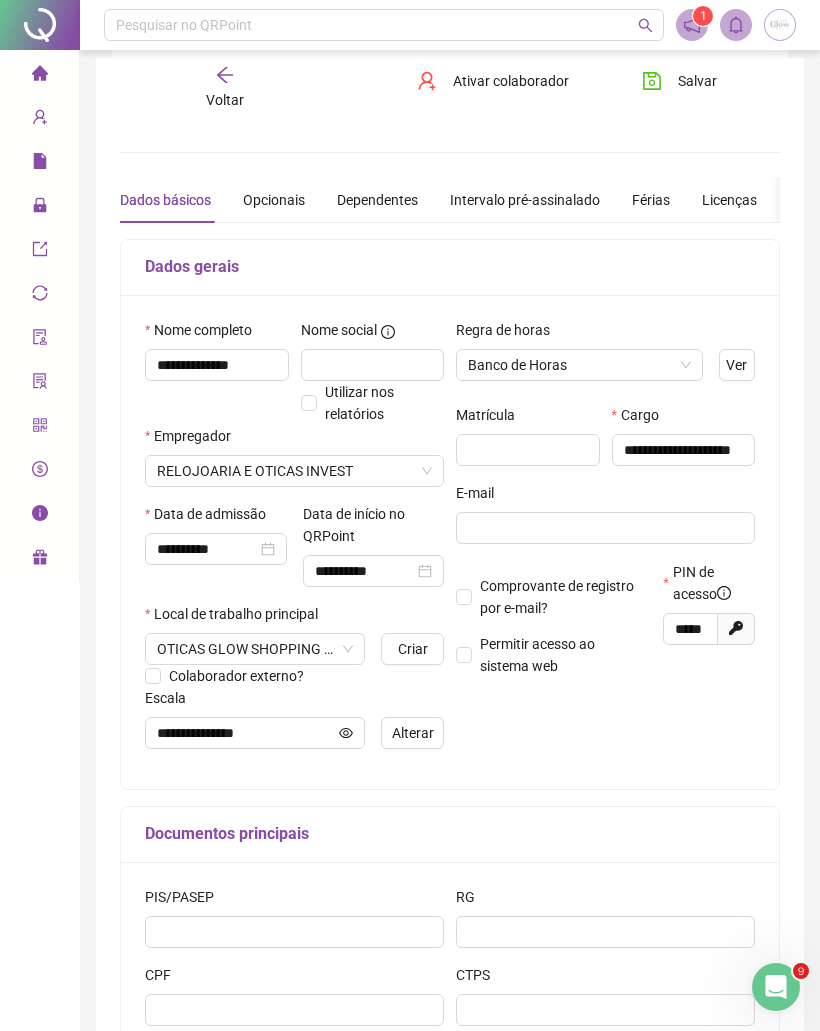 scroll, scrollTop: 0, scrollLeft: 0, axis: both 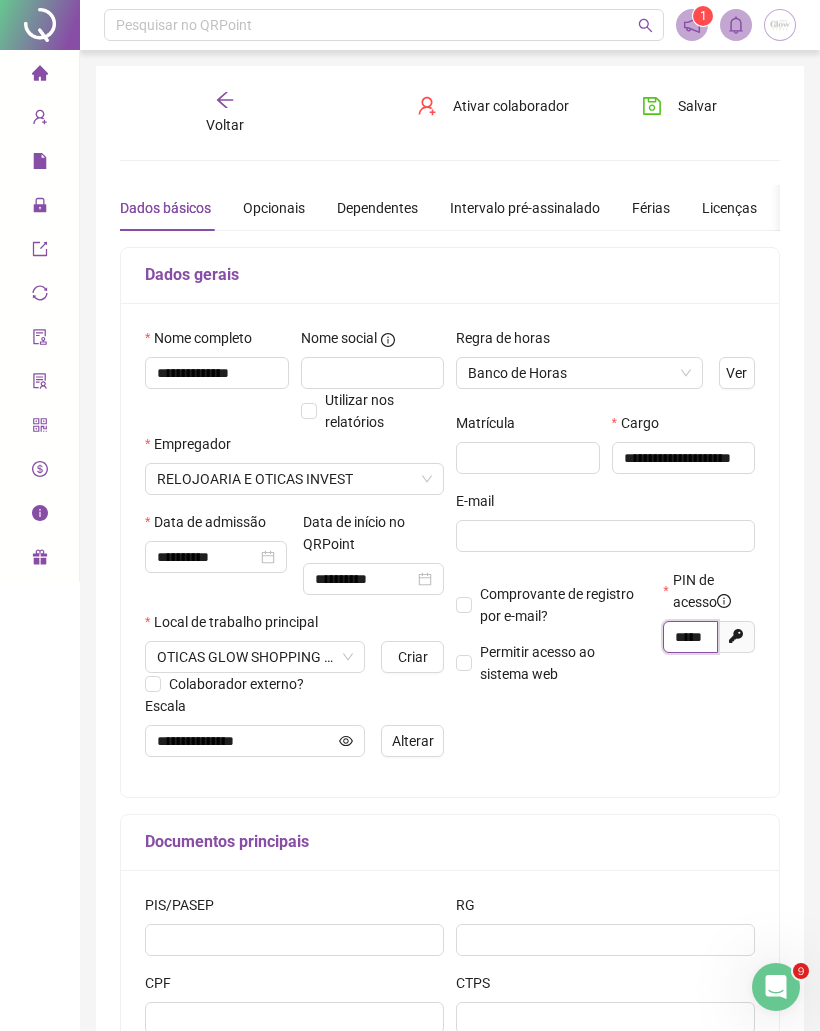 click on "*****" at bounding box center (688, 637) 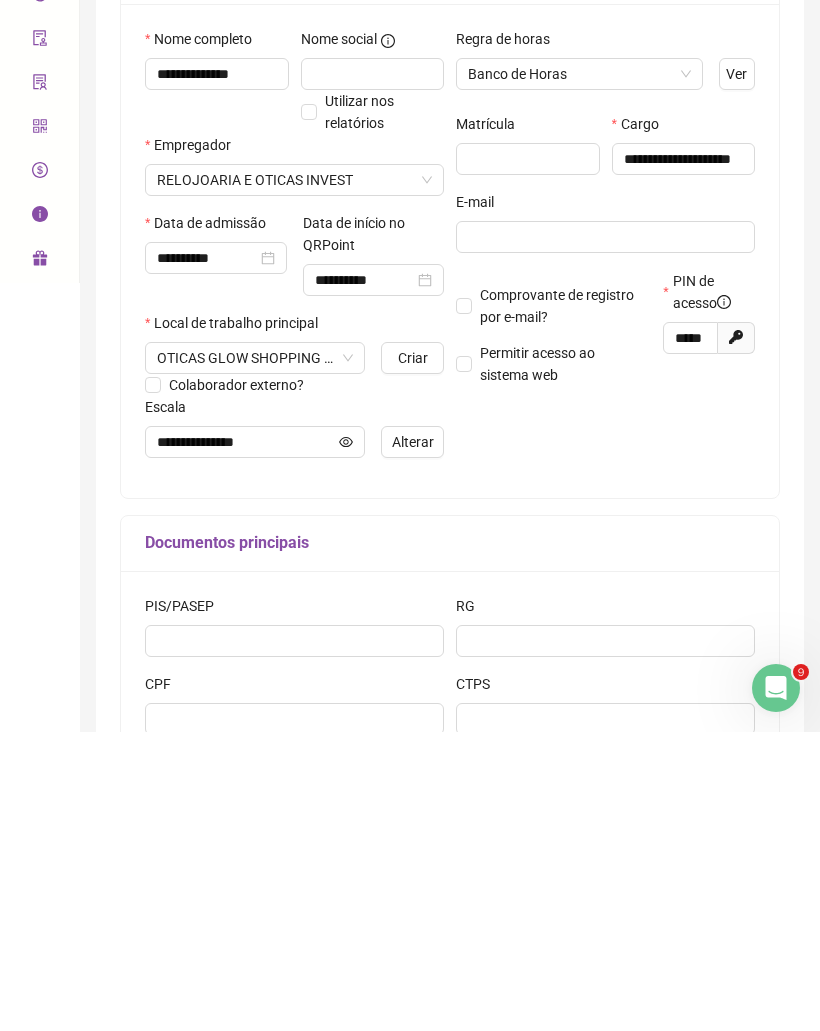 click on "**********" at bounding box center (605, 550) 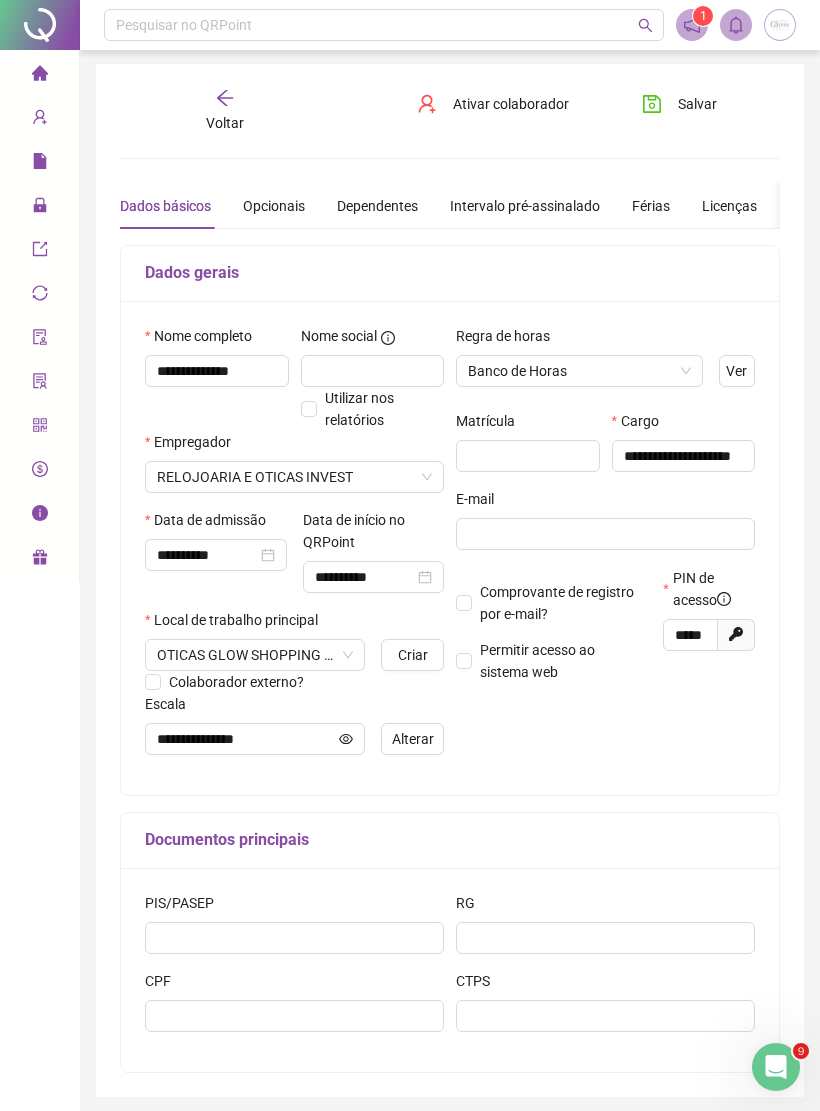 scroll, scrollTop: 3, scrollLeft: 0, axis: vertical 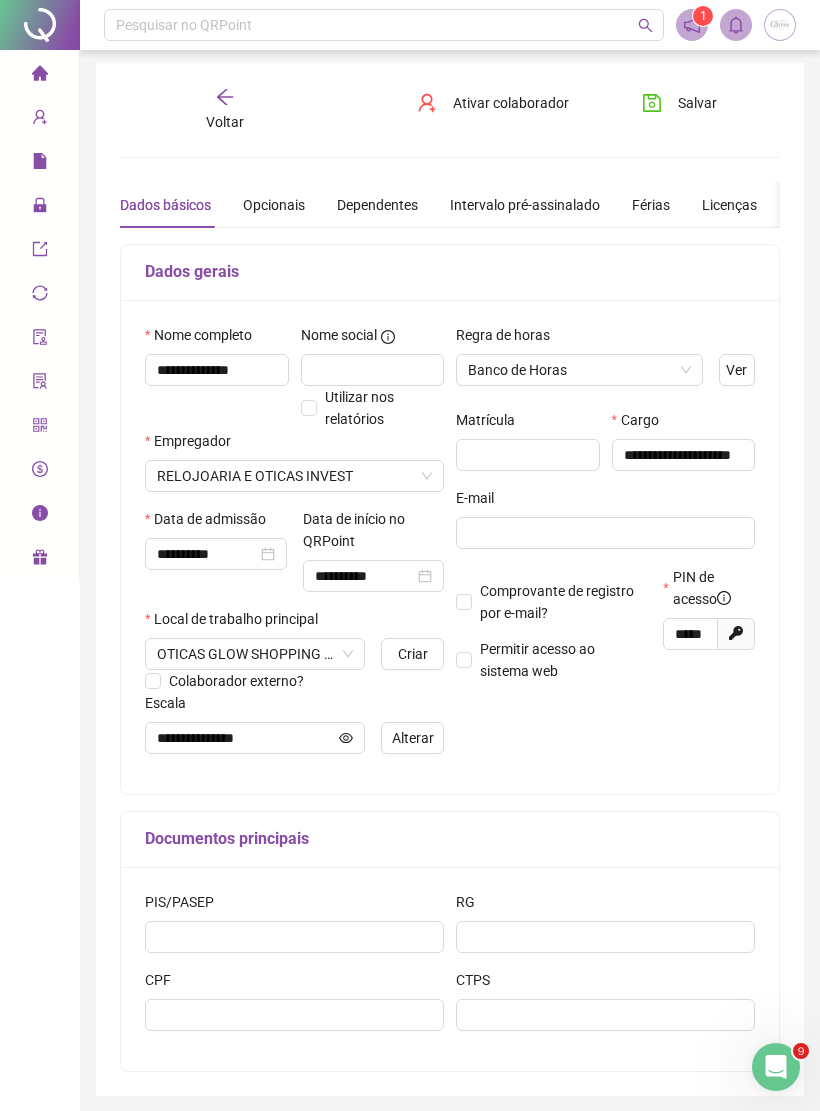 click on "Ativar colaborador" at bounding box center (493, 103) 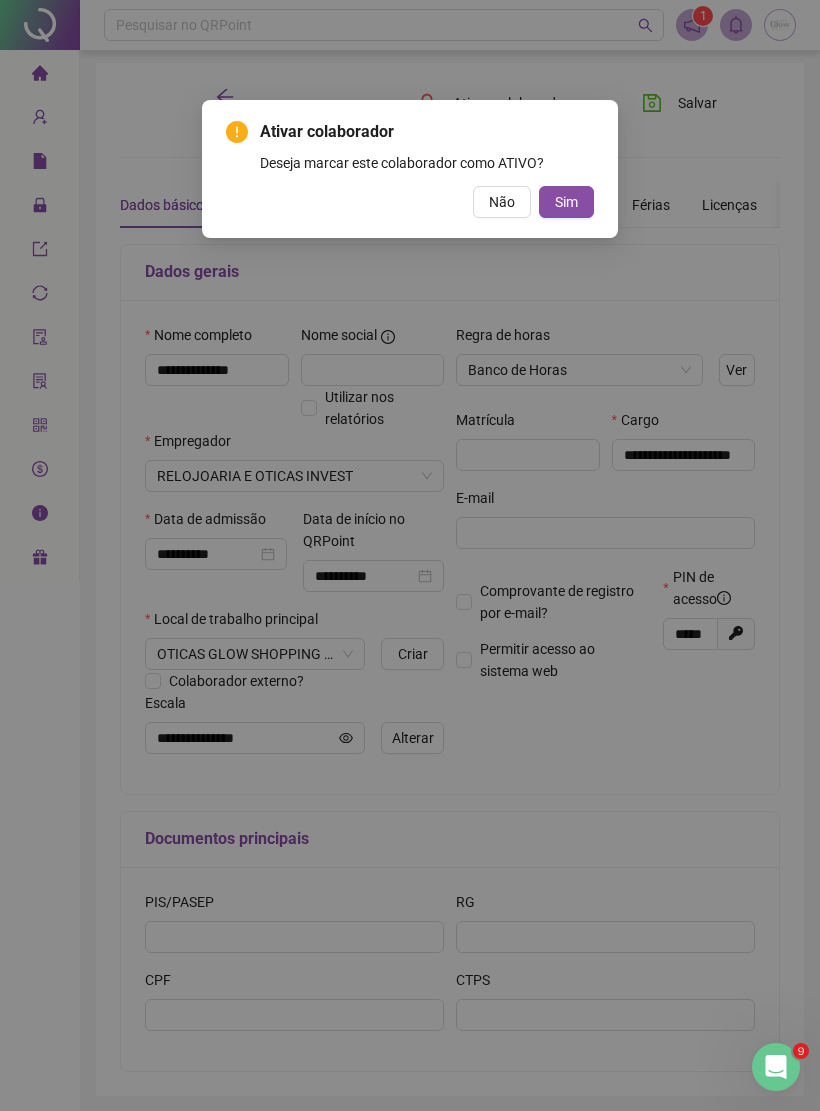 click on "Sim" at bounding box center (566, 202) 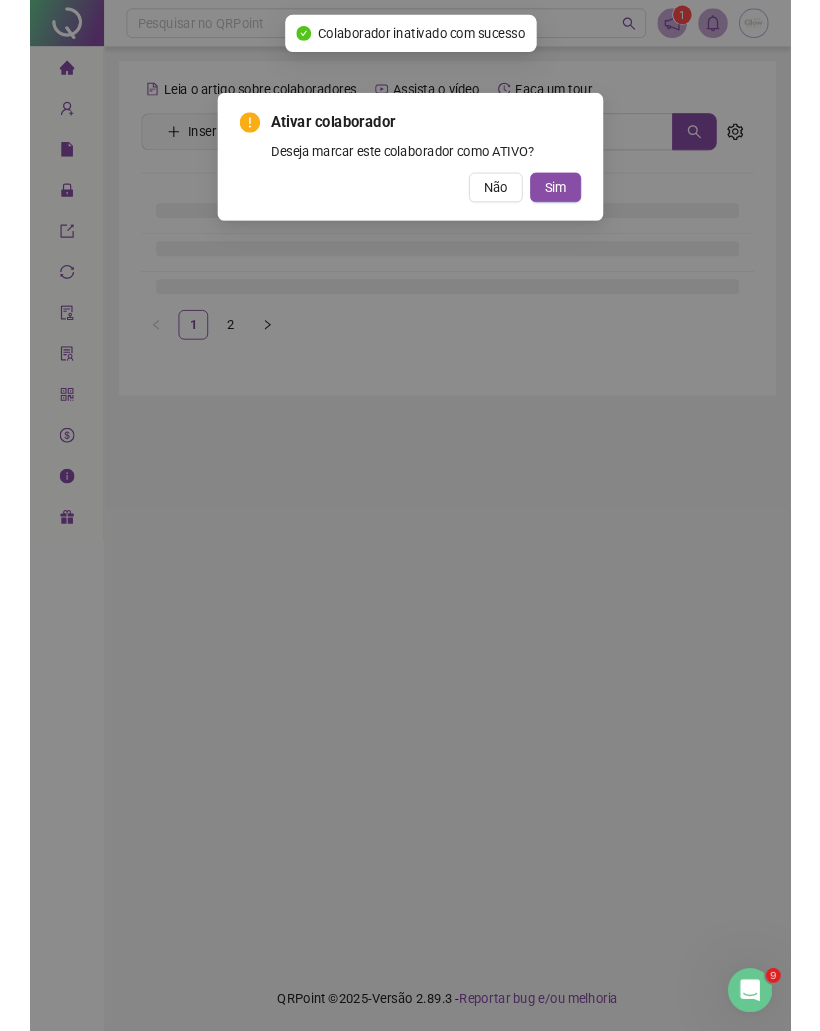 scroll, scrollTop: 0, scrollLeft: 0, axis: both 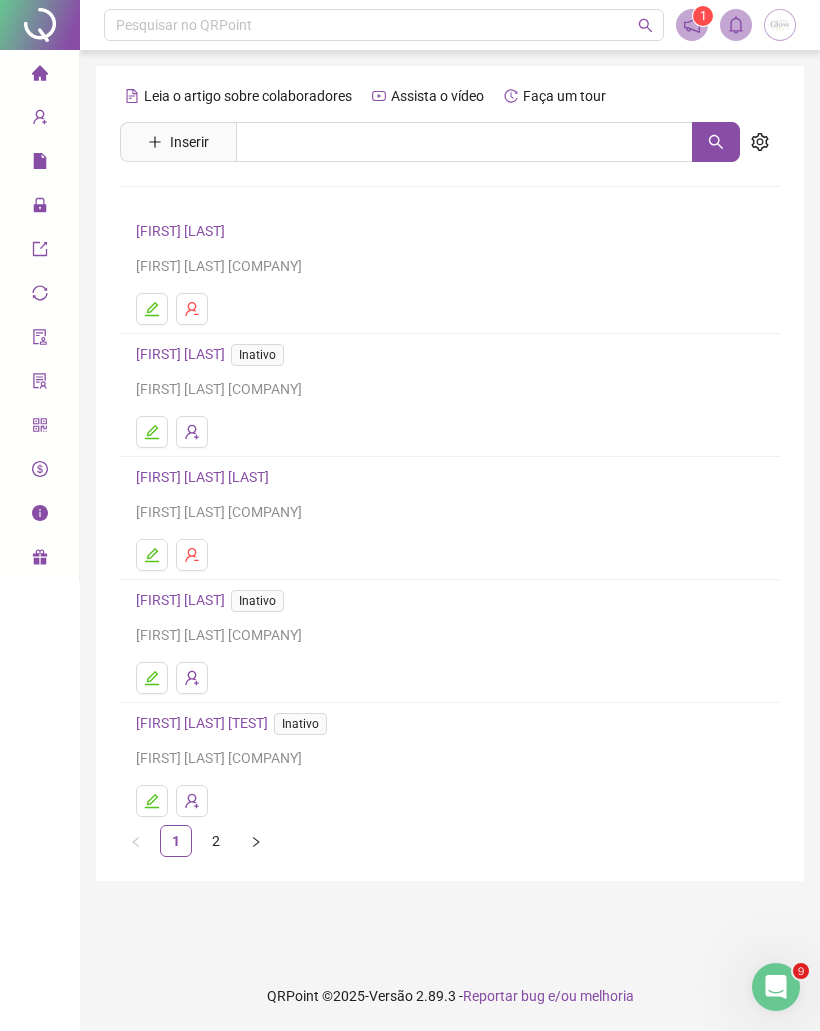 click on "2" at bounding box center [216, 841] 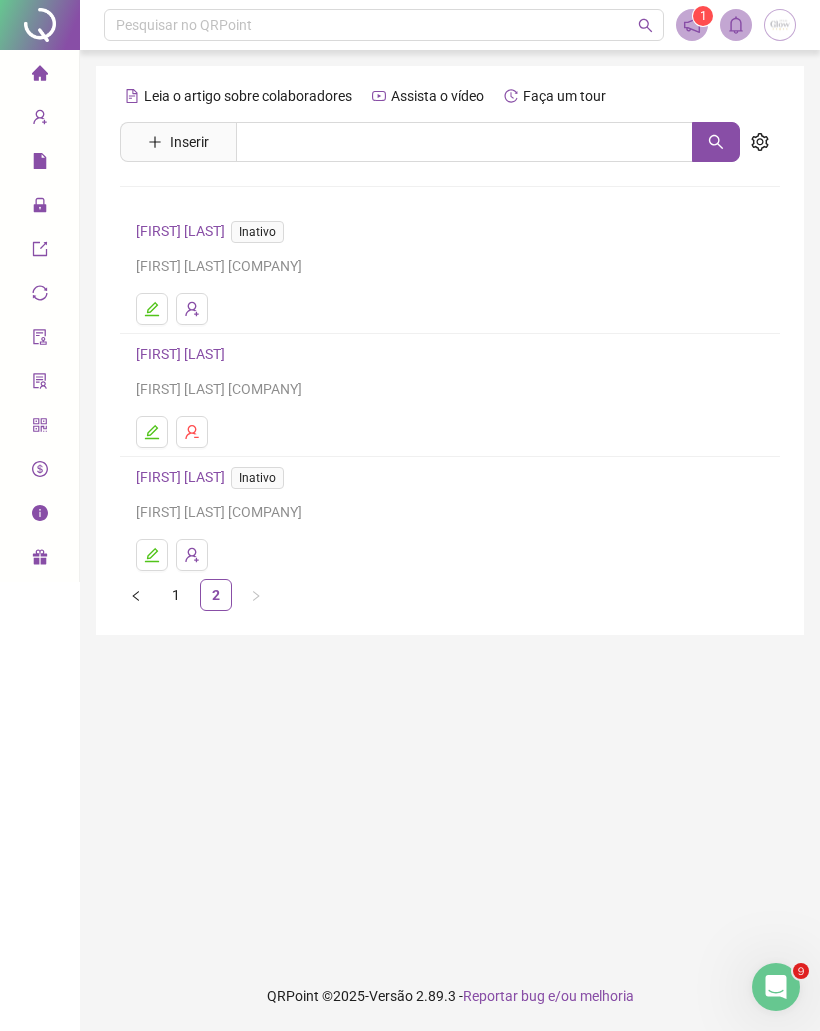 click on "Inativo" at bounding box center [257, 232] 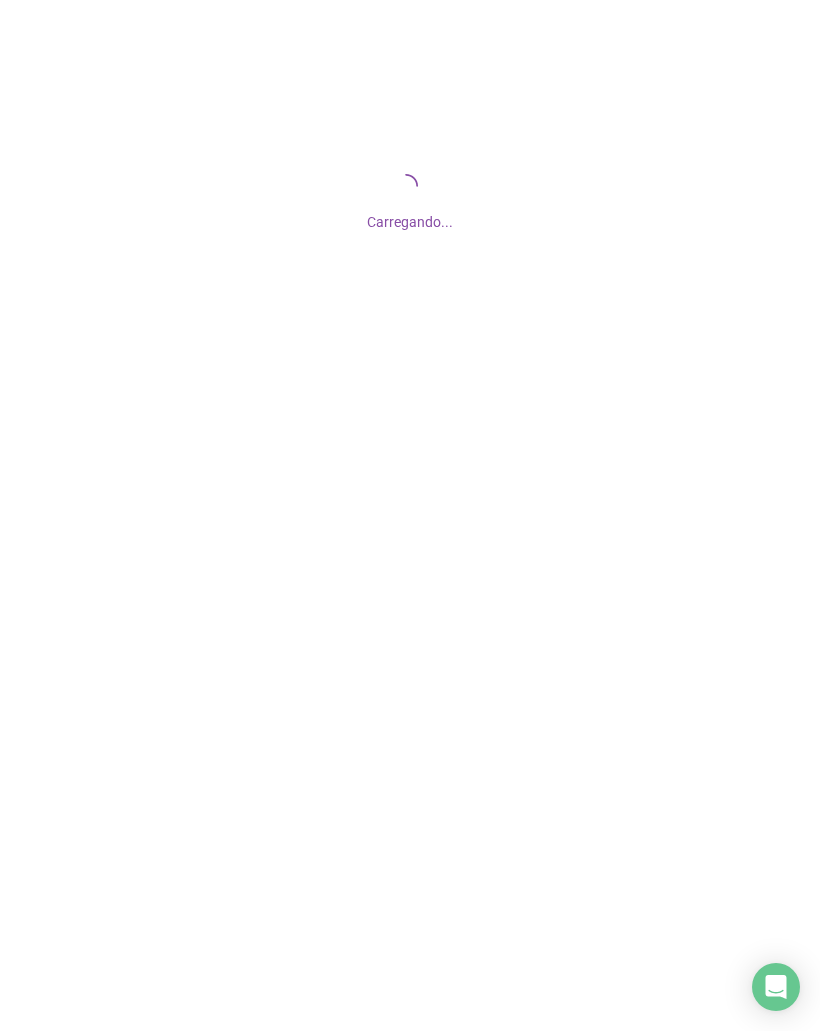 scroll, scrollTop: 0, scrollLeft: 0, axis: both 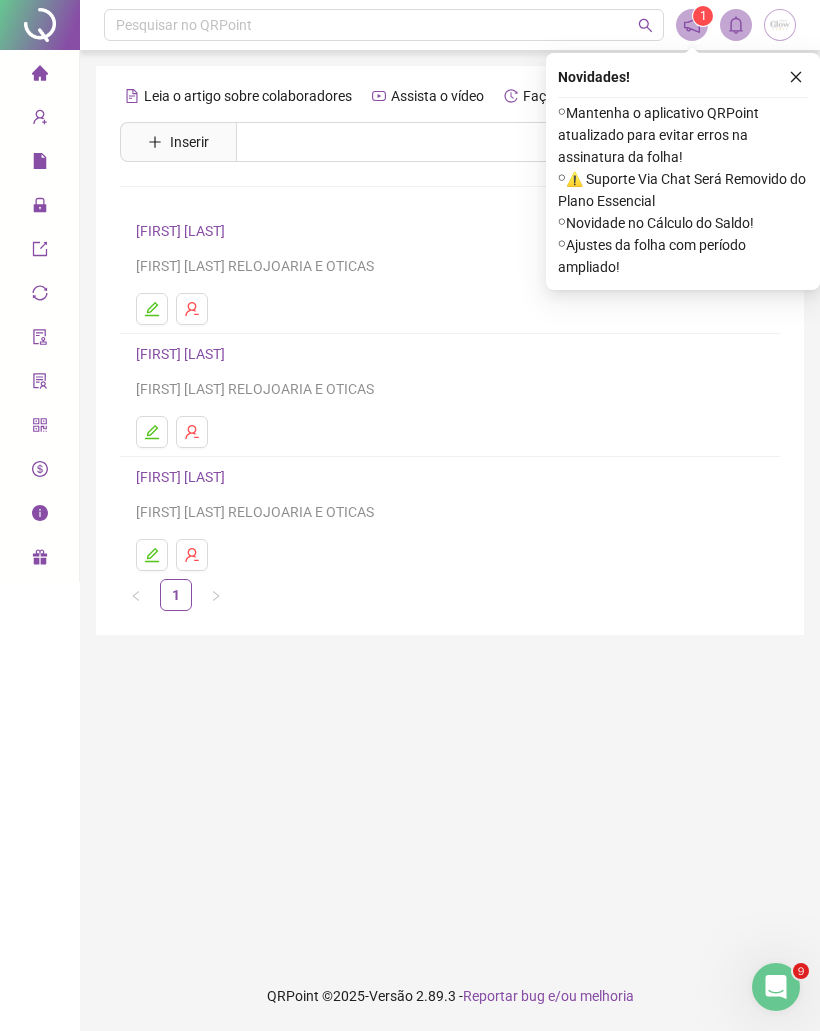 click at bounding box center (796, 77) 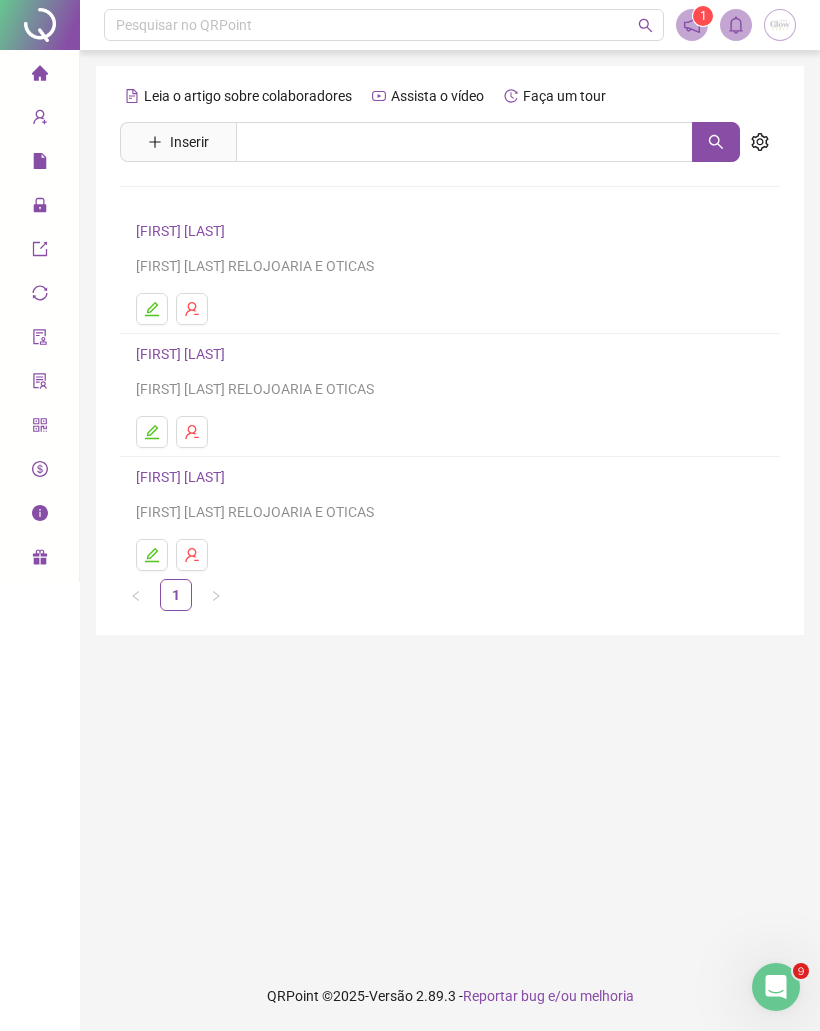 click 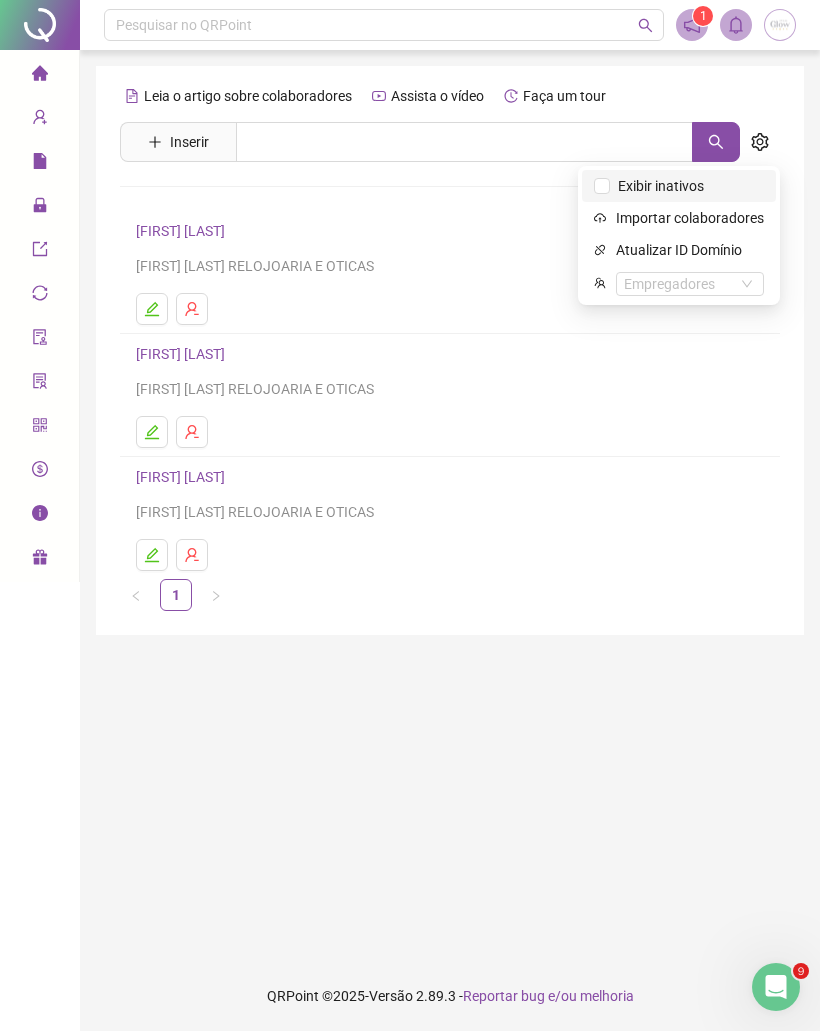 click on "Exibir inativos" at bounding box center [661, 186] 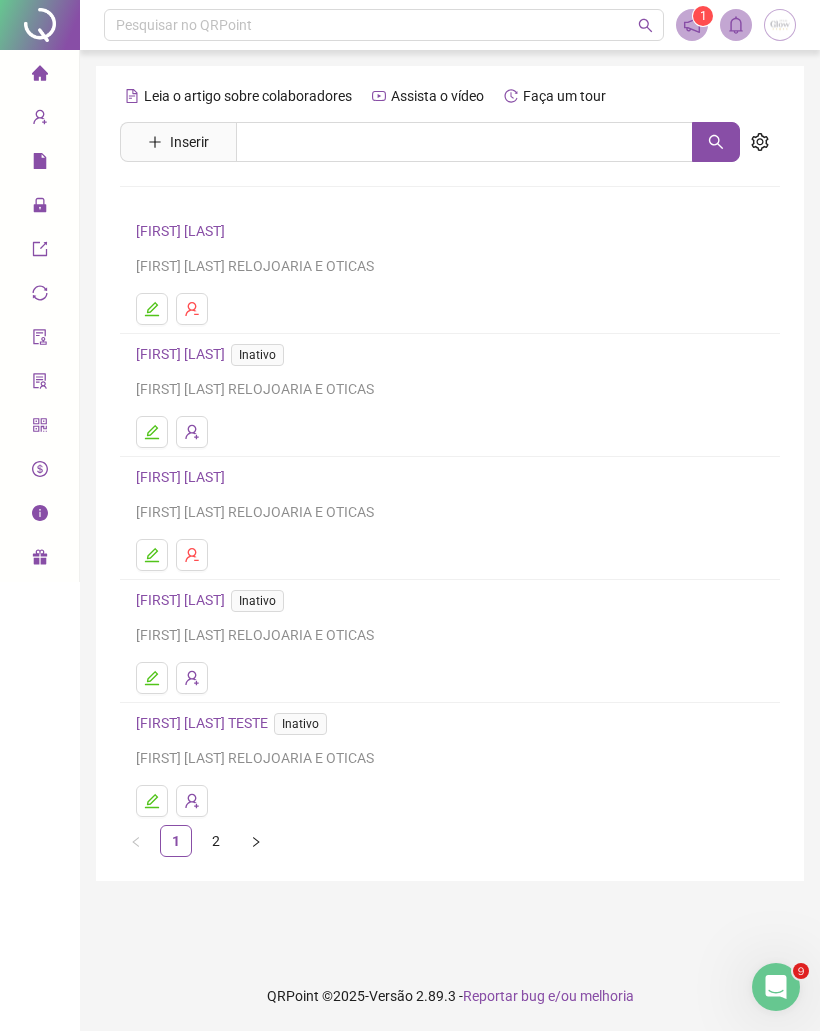 click on "2" at bounding box center (216, 841) 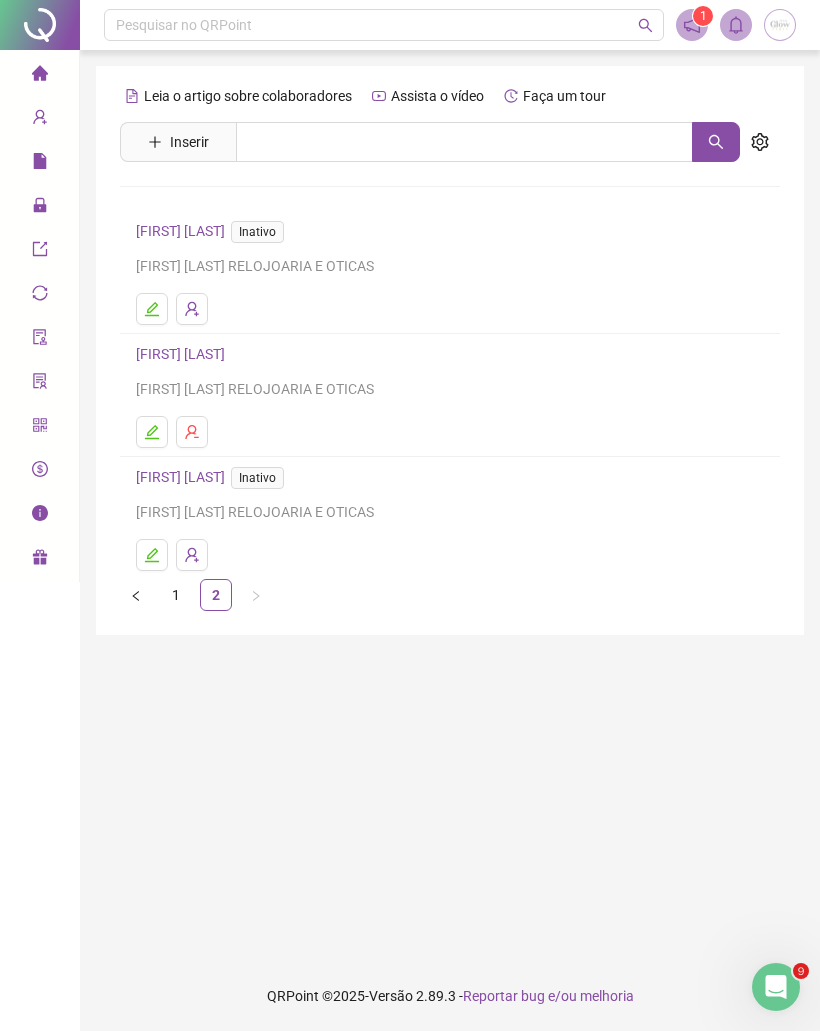 click at bounding box center [152, 309] 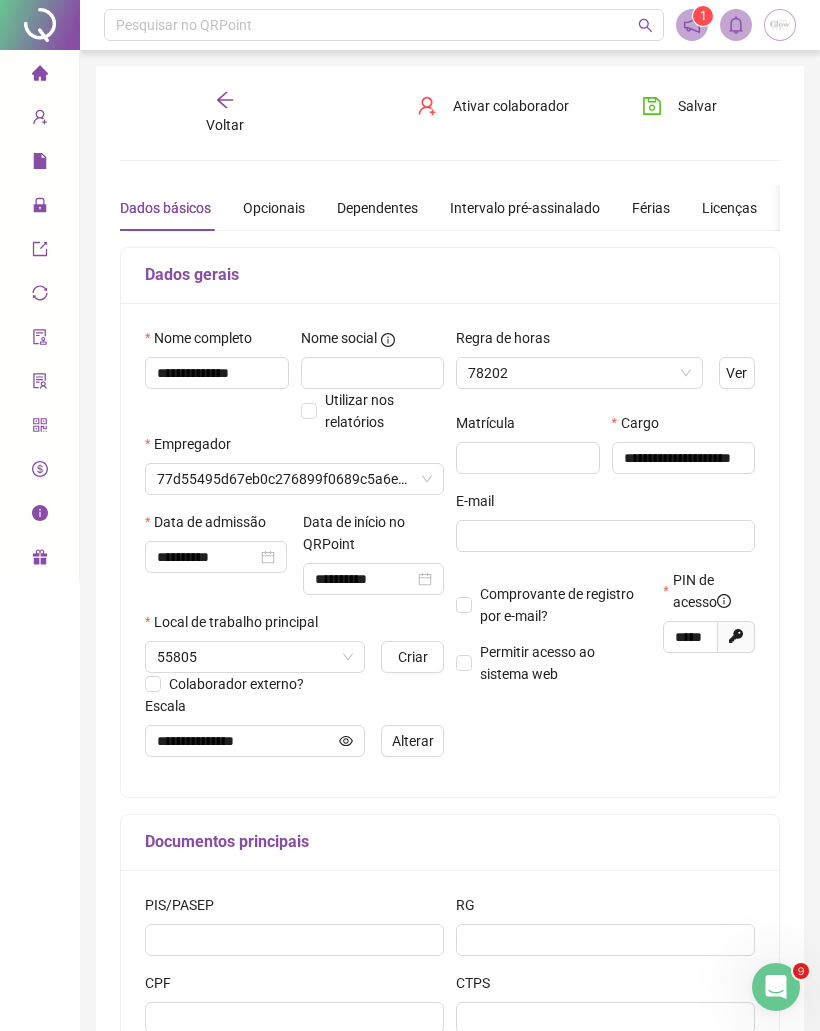 type on "**********" 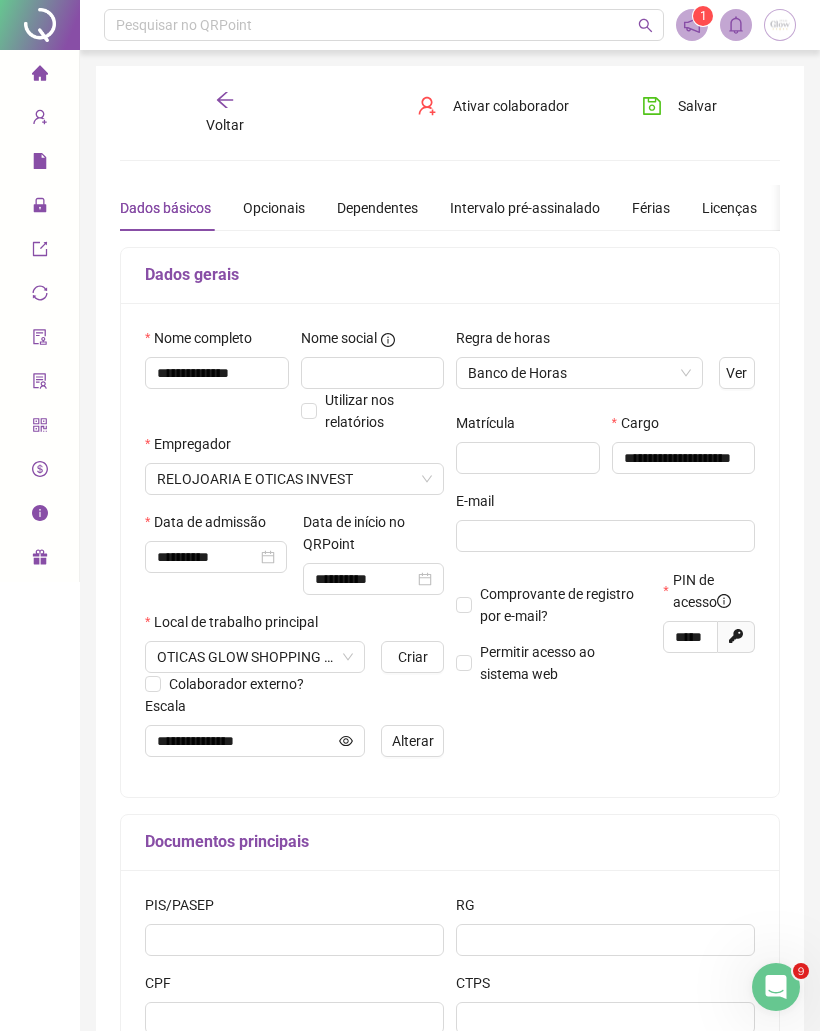click on "Ativar colaborador" at bounding box center (511, 106) 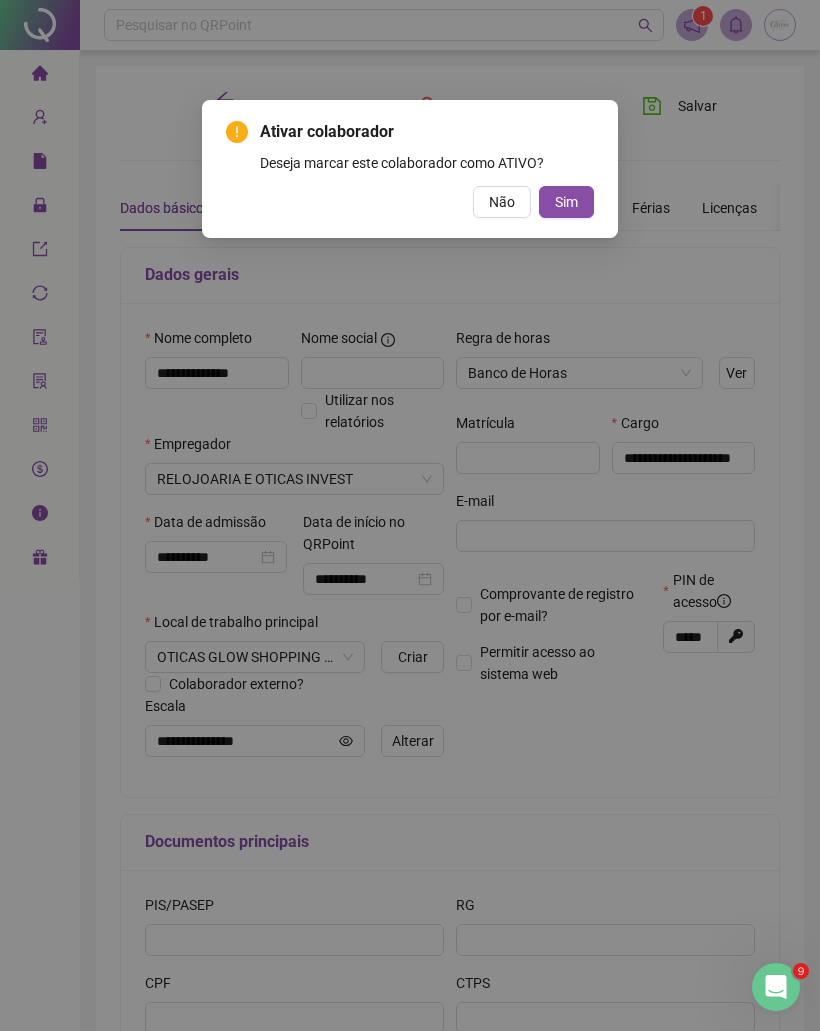 click on "Sim" at bounding box center [566, 202] 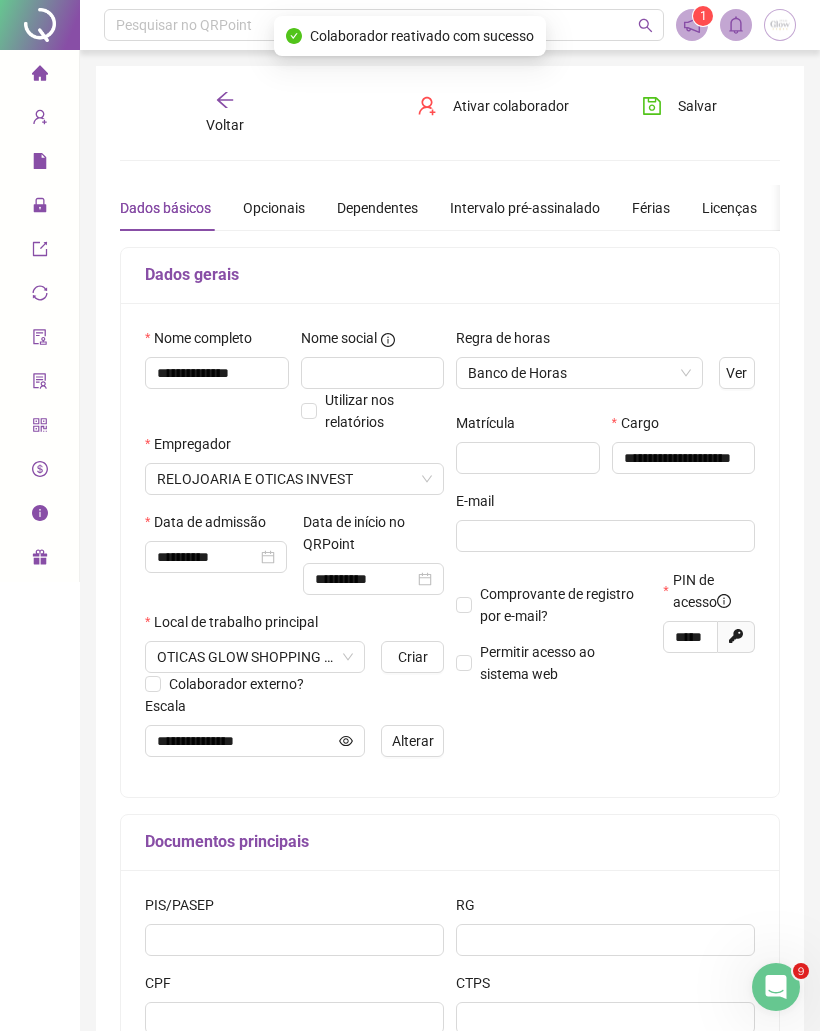 click on "Salvar" at bounding box center (697, 106) 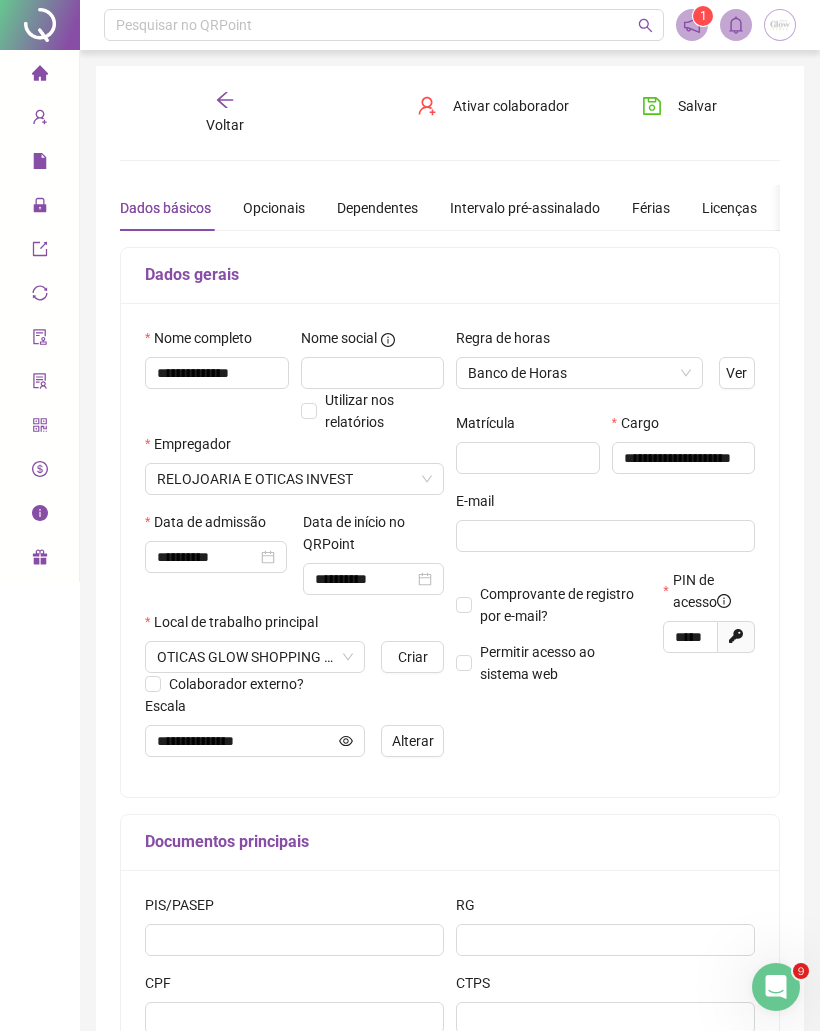 click 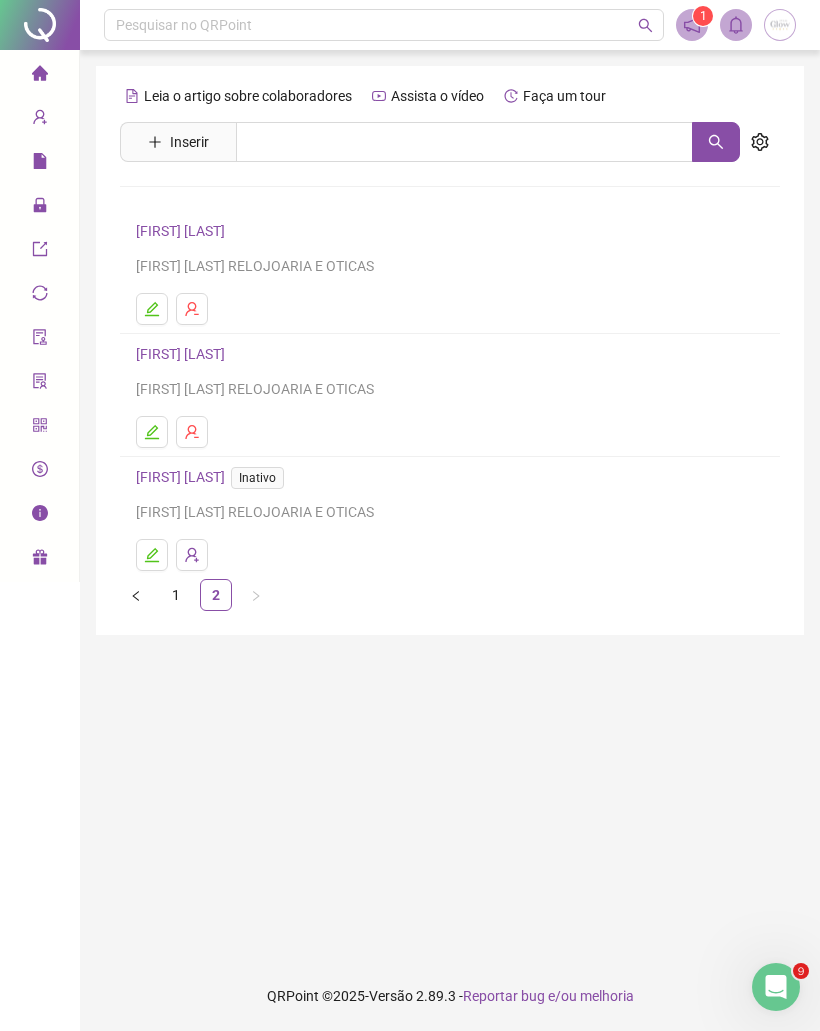 click at bounding box center (760, 142) 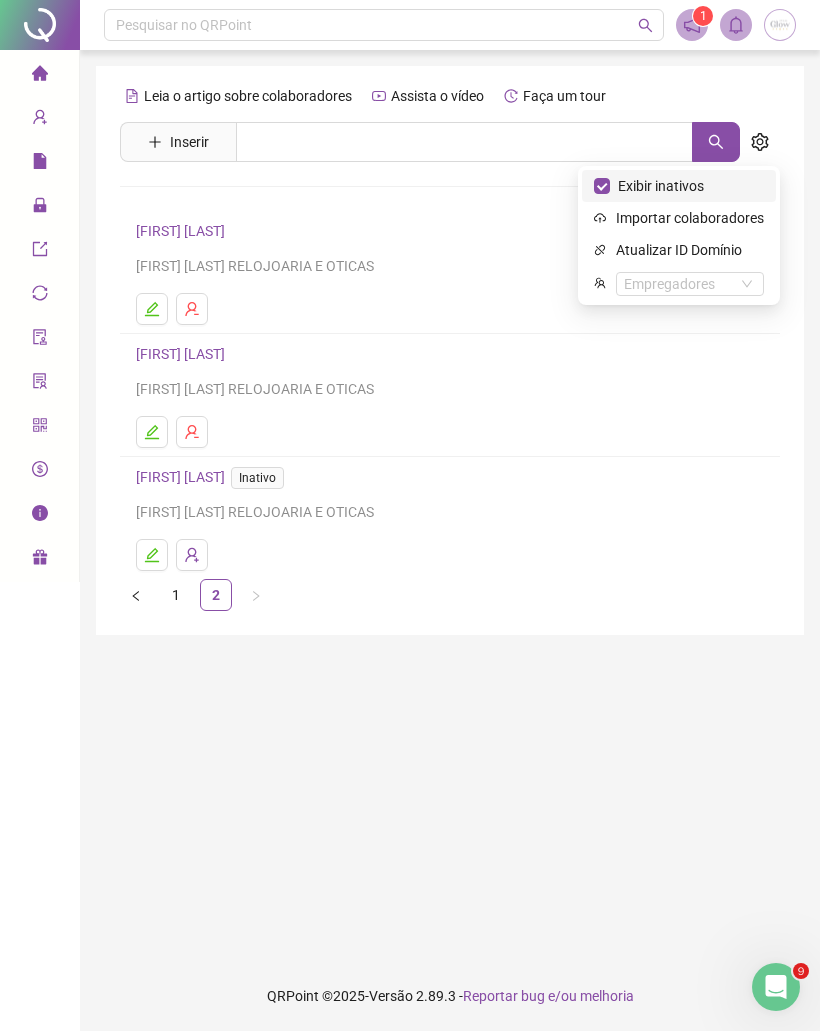 click on "Exibir inativos" at bounding box center [661, 186] 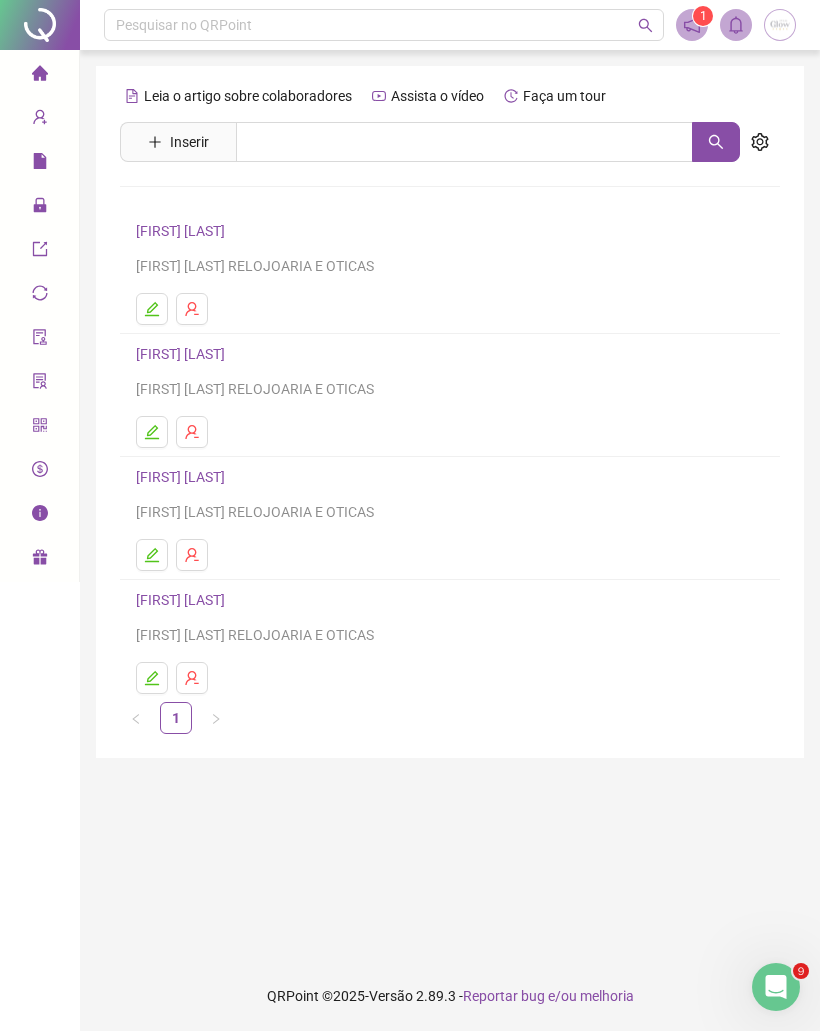 click on "Administração" at bounding box center [39, 206] 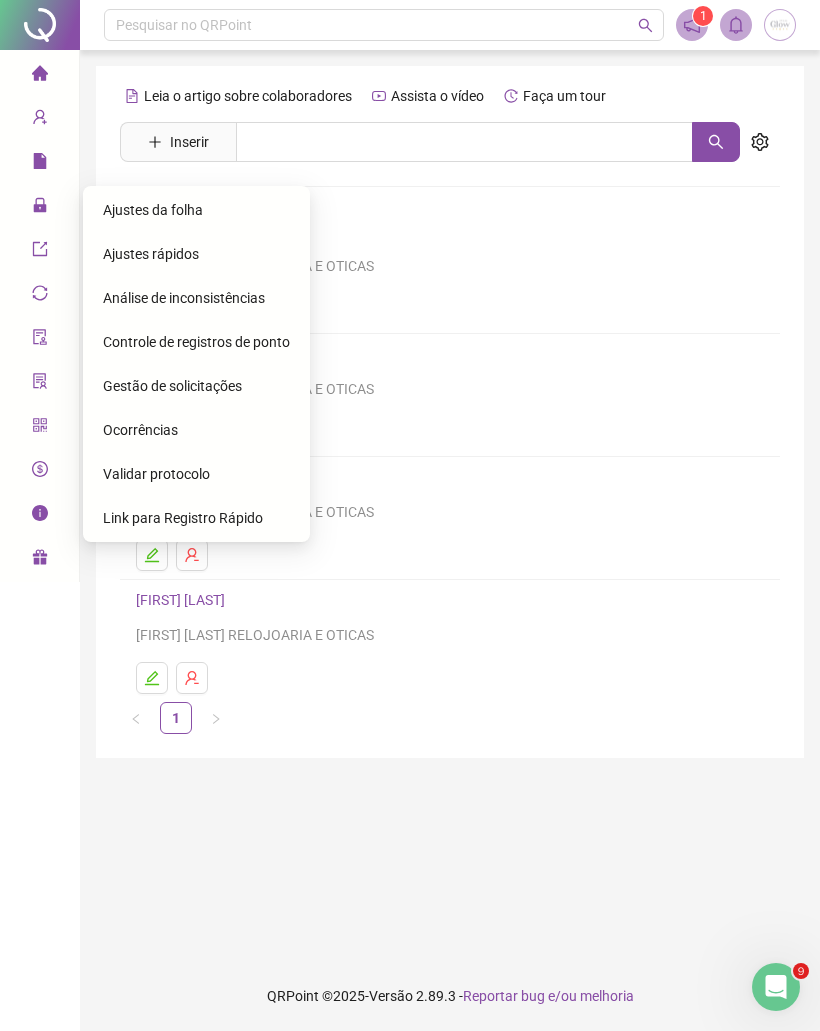 click at bounding box center (450, 555) 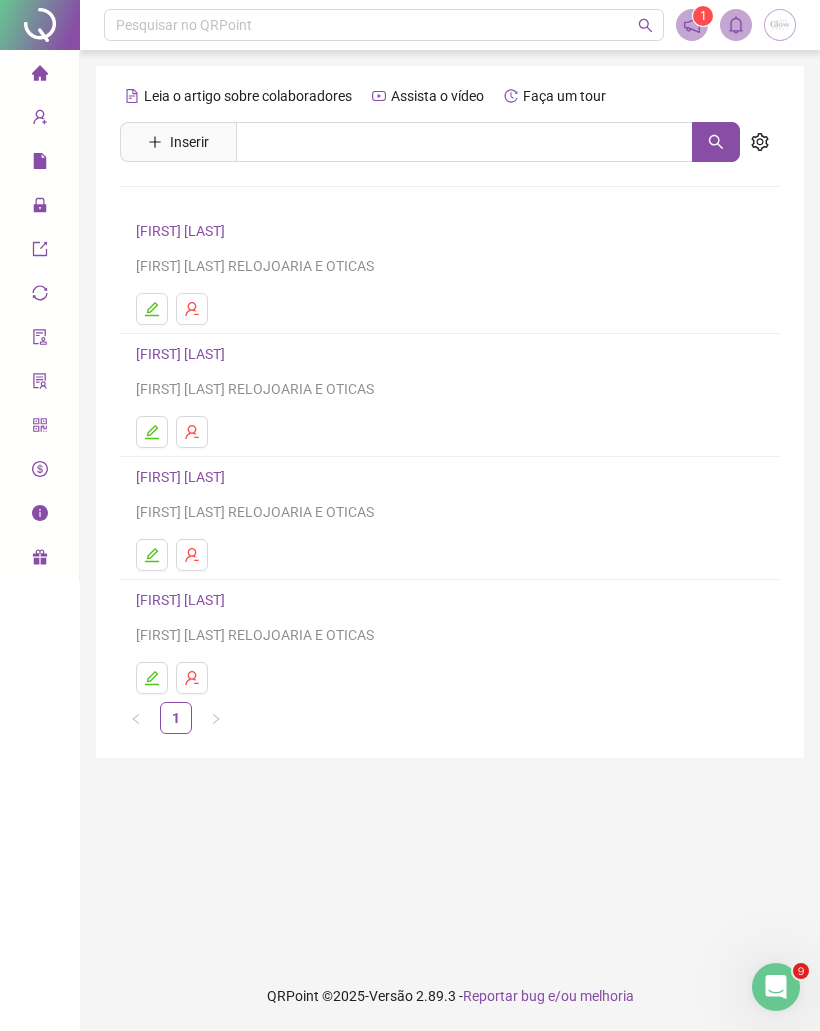 click at bounding box center (152, 555) 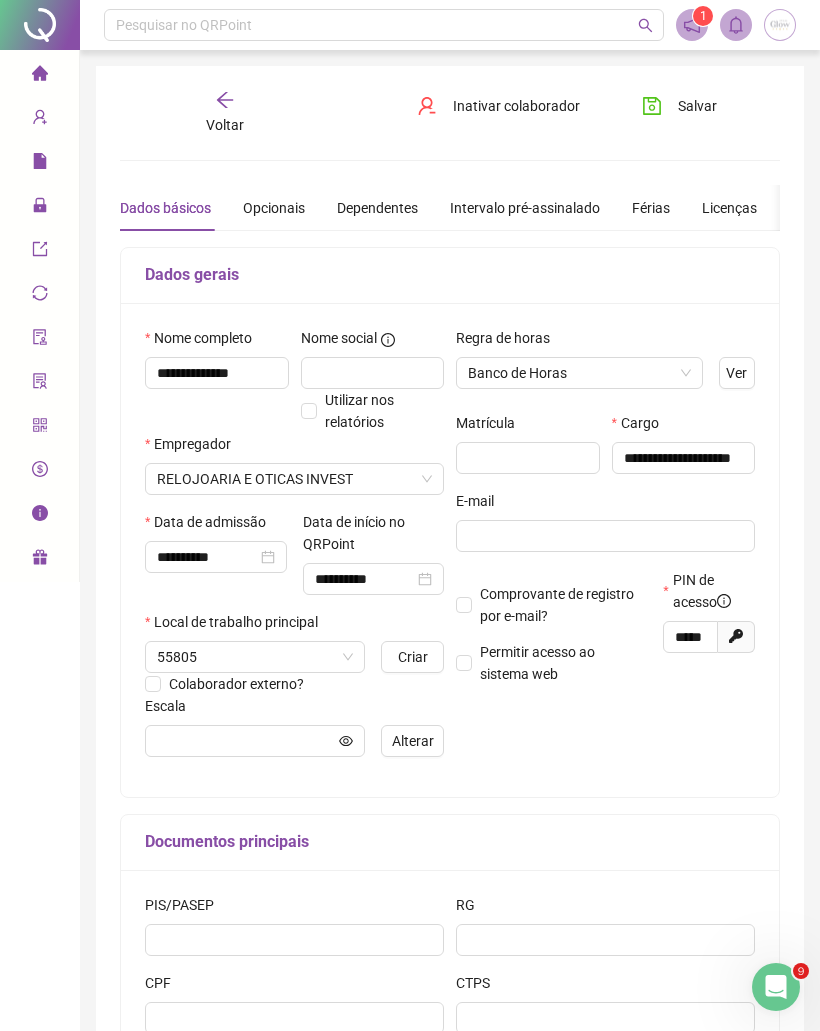 type on "**********" 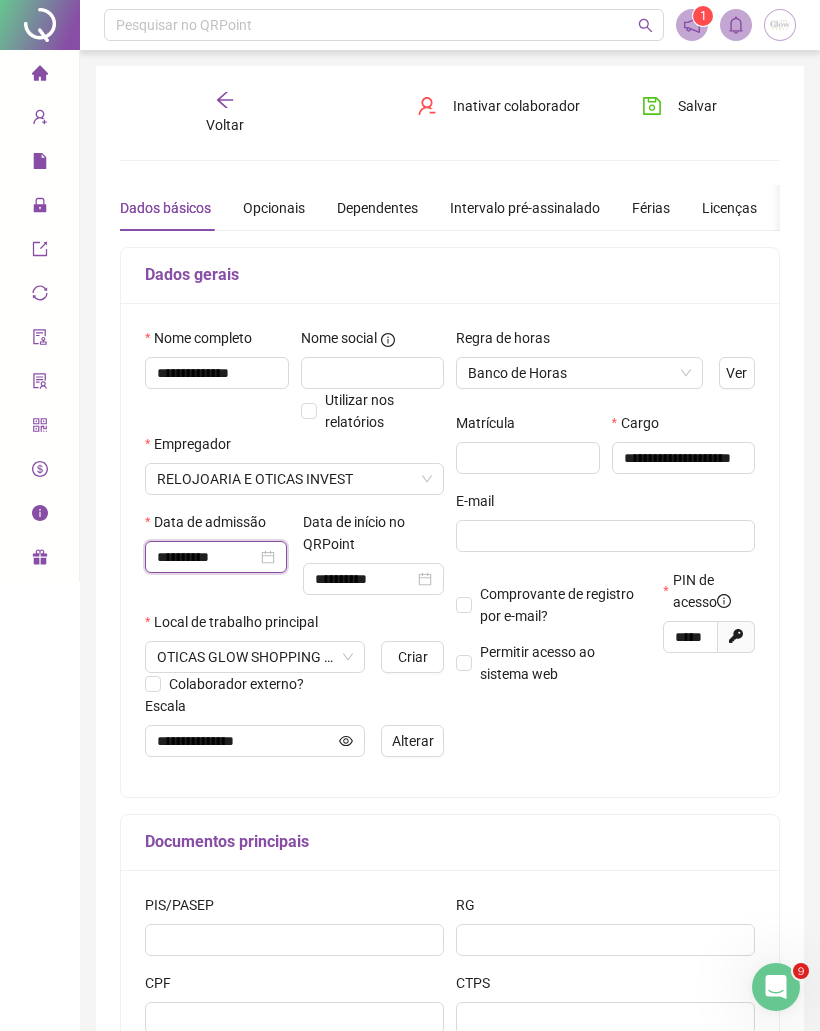 click on "**********" at bounding box center [207, 557] 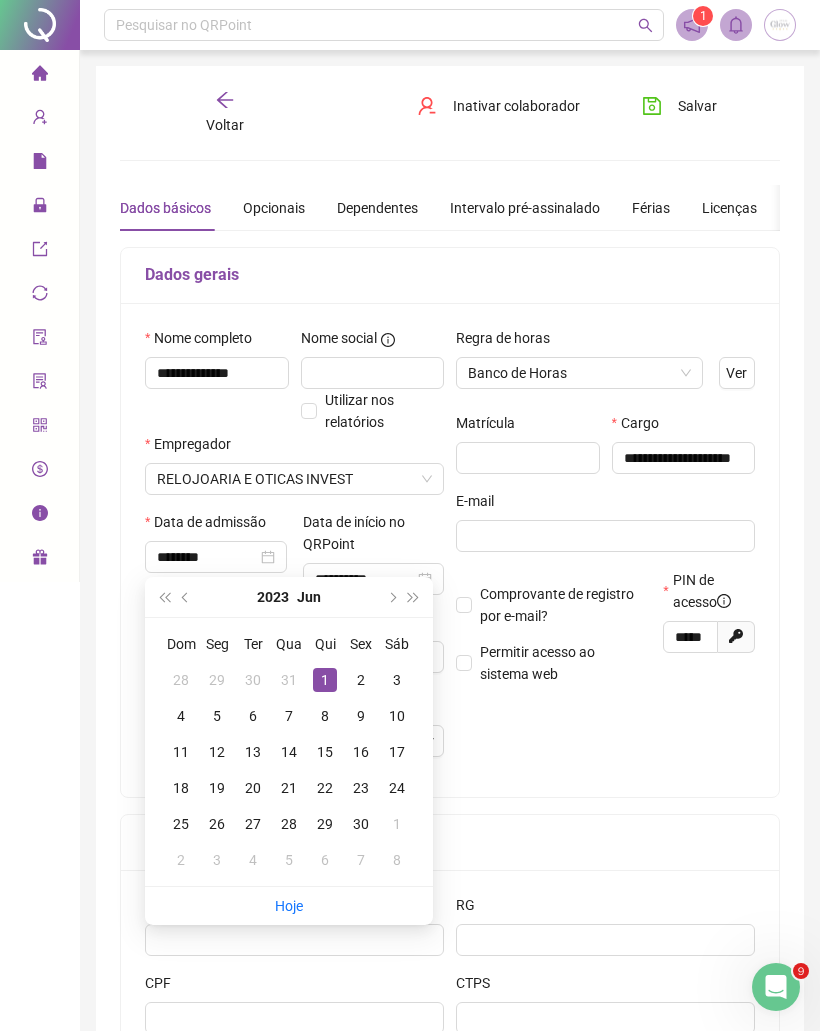click on "2023" at bounding box center (273, 597) 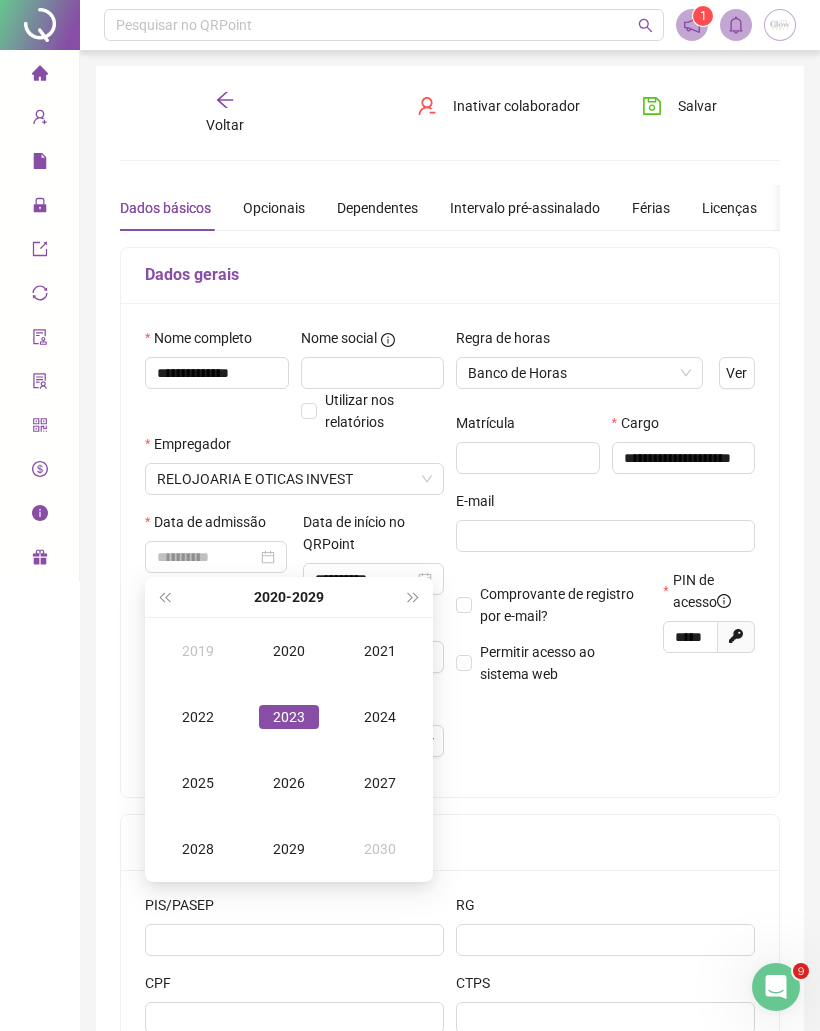 click on "2025" at bounding box center (198, 783) 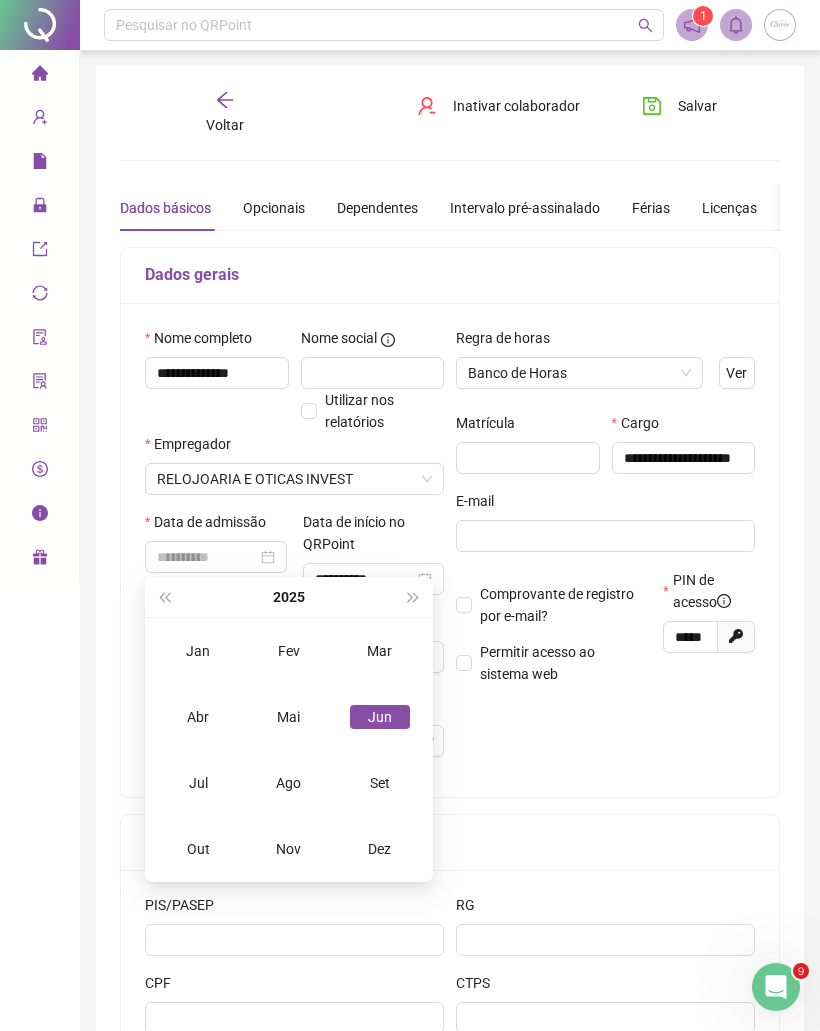 type on "**********" 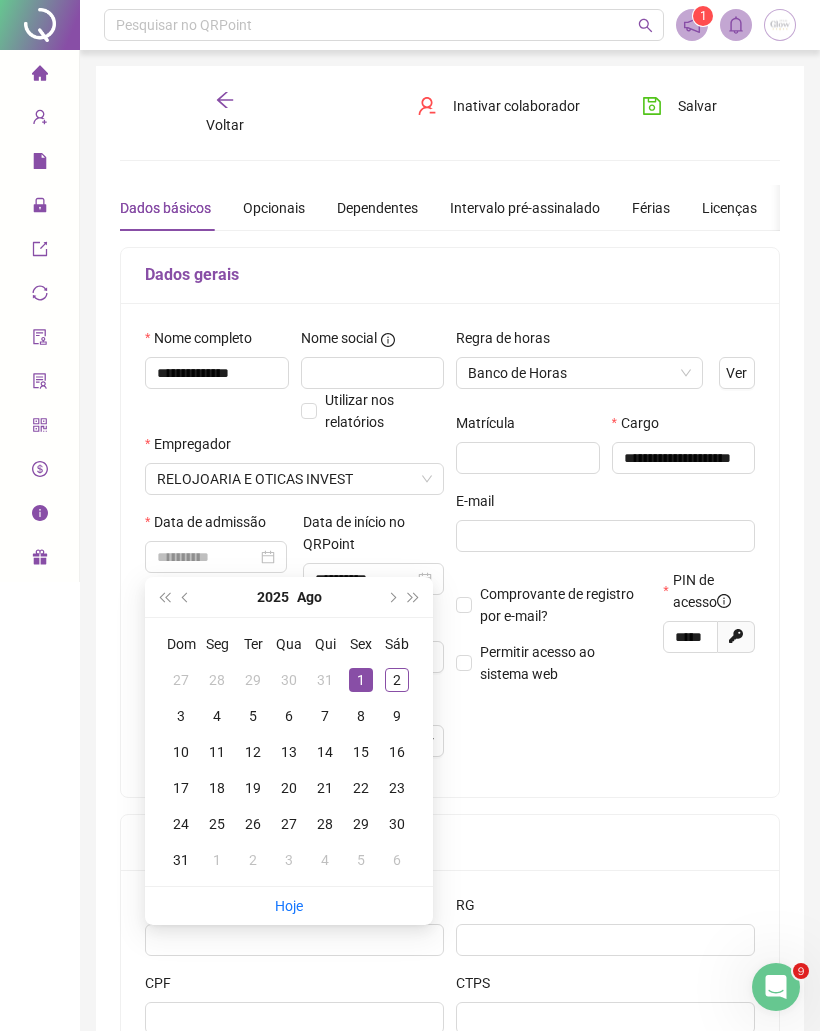 click on "1" at bounding box center [361, 680] 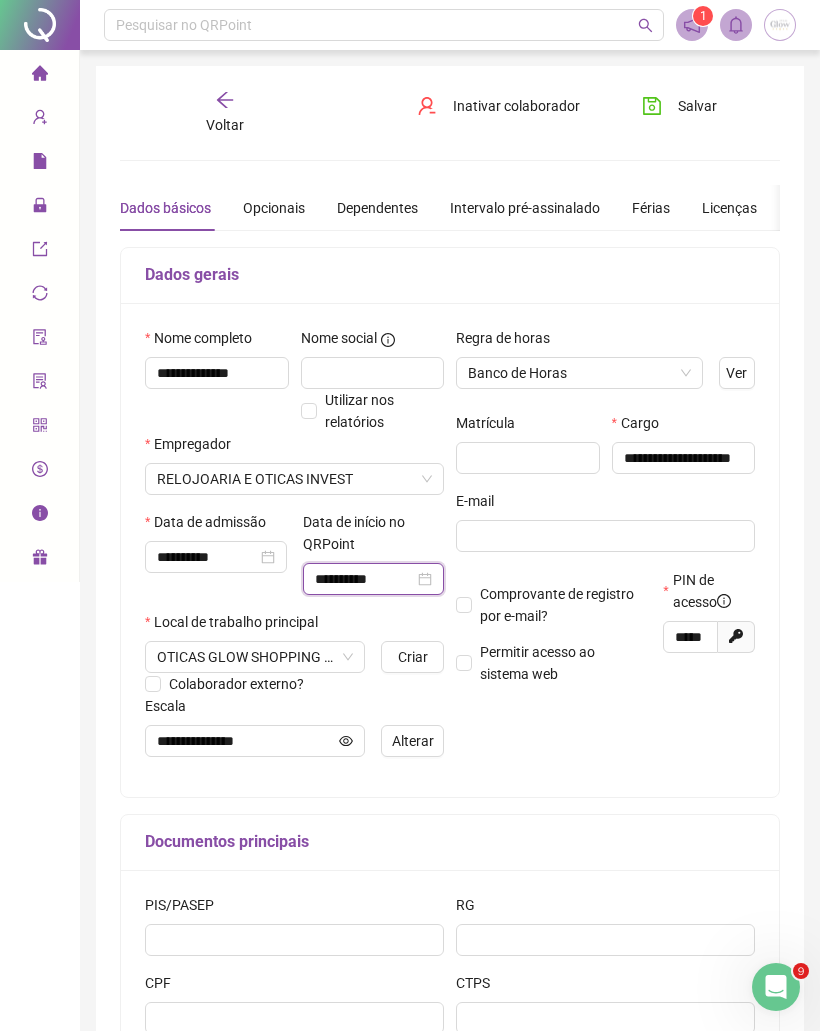 click on "**********" at bounding box center [365, 579] 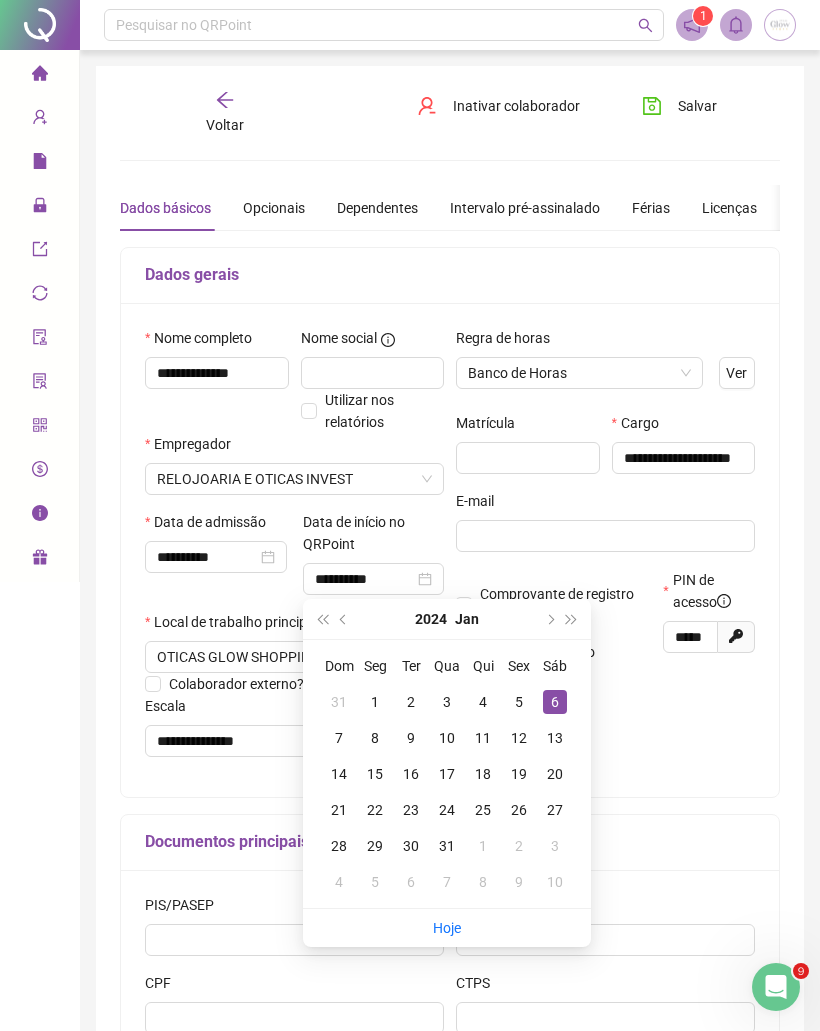 click on "2024" at bounding box center (431, 619) 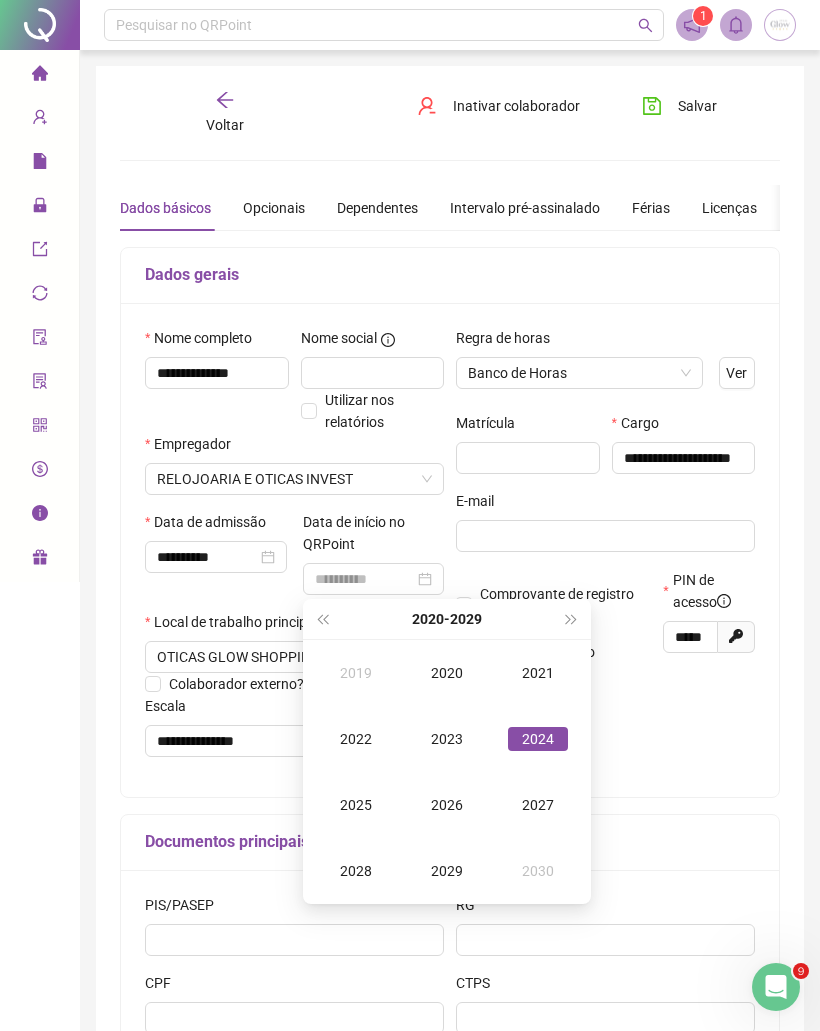 click on "2025" at bounding box center (356, 805) 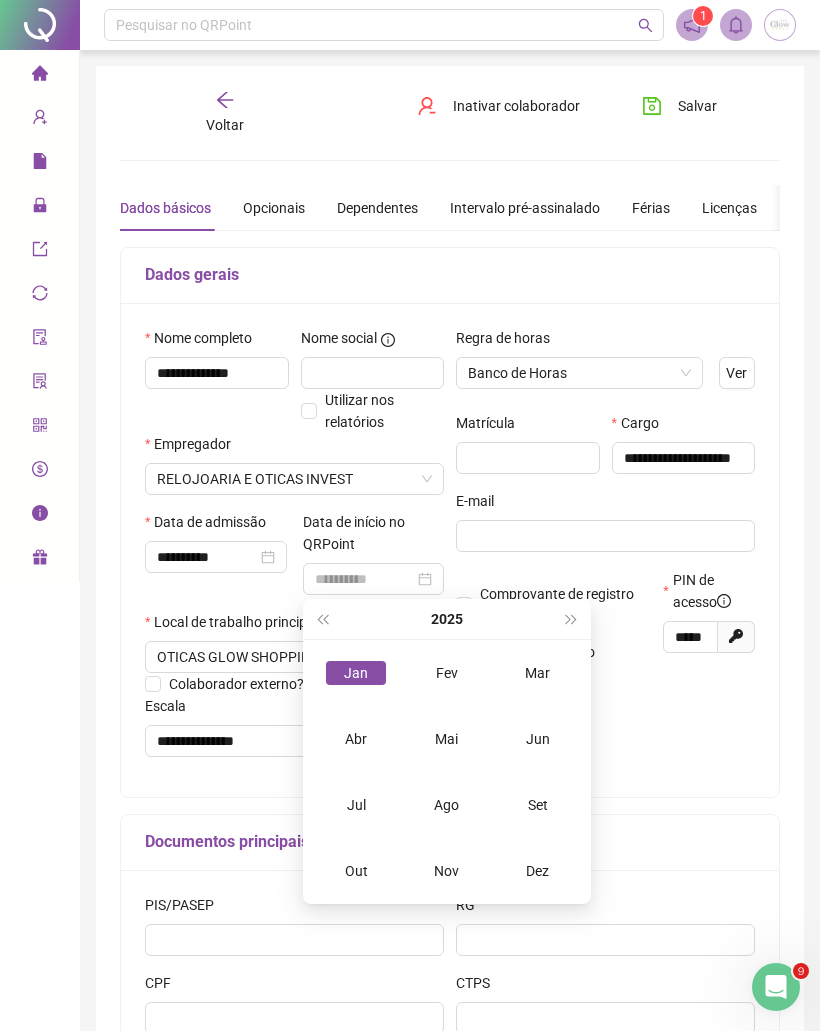 click on "Ago" at bounding box center (447, 805) 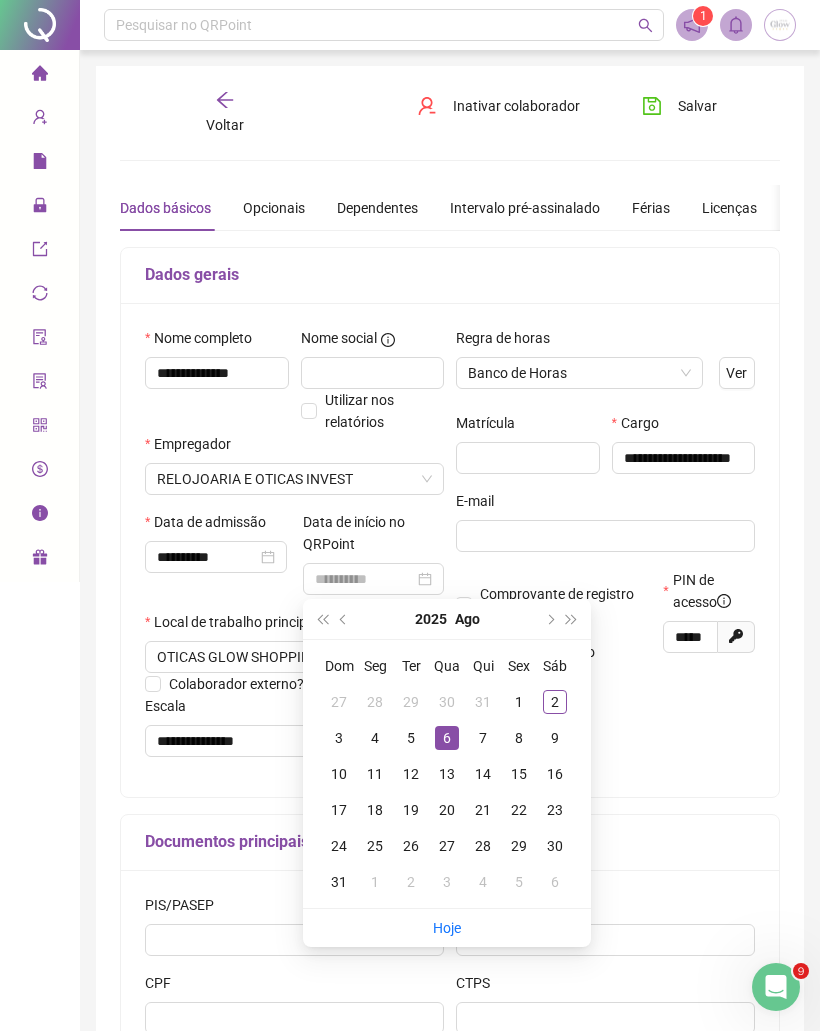 type on "**********" 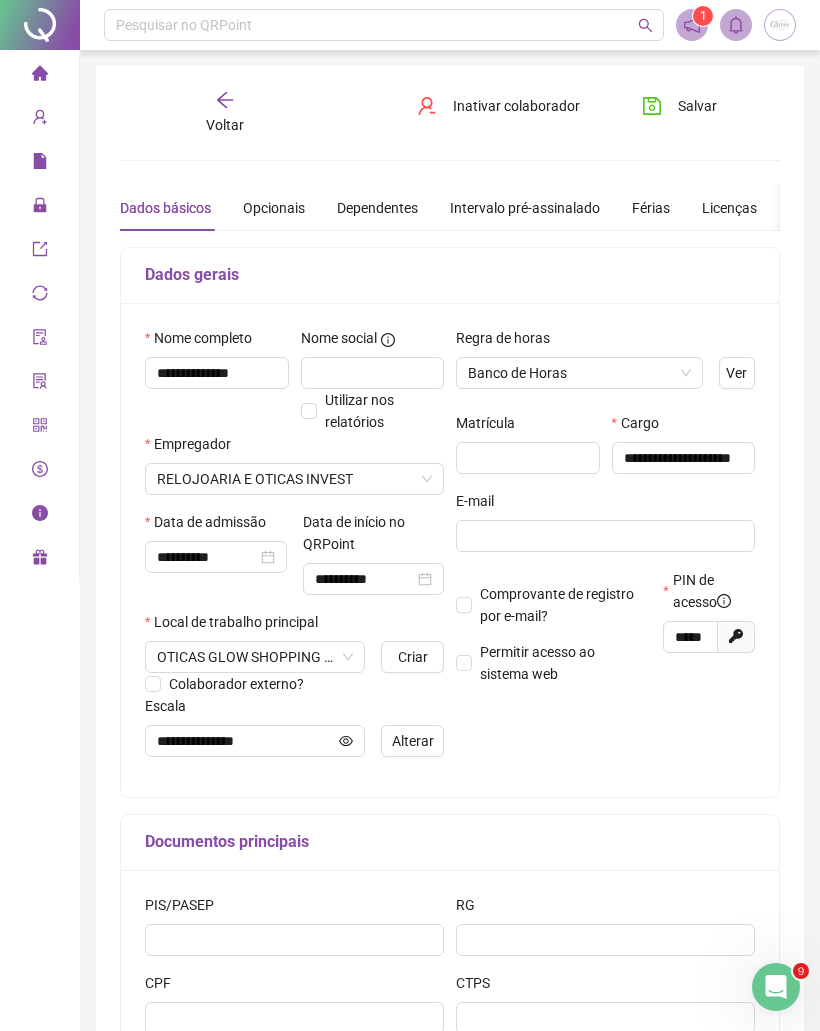 click 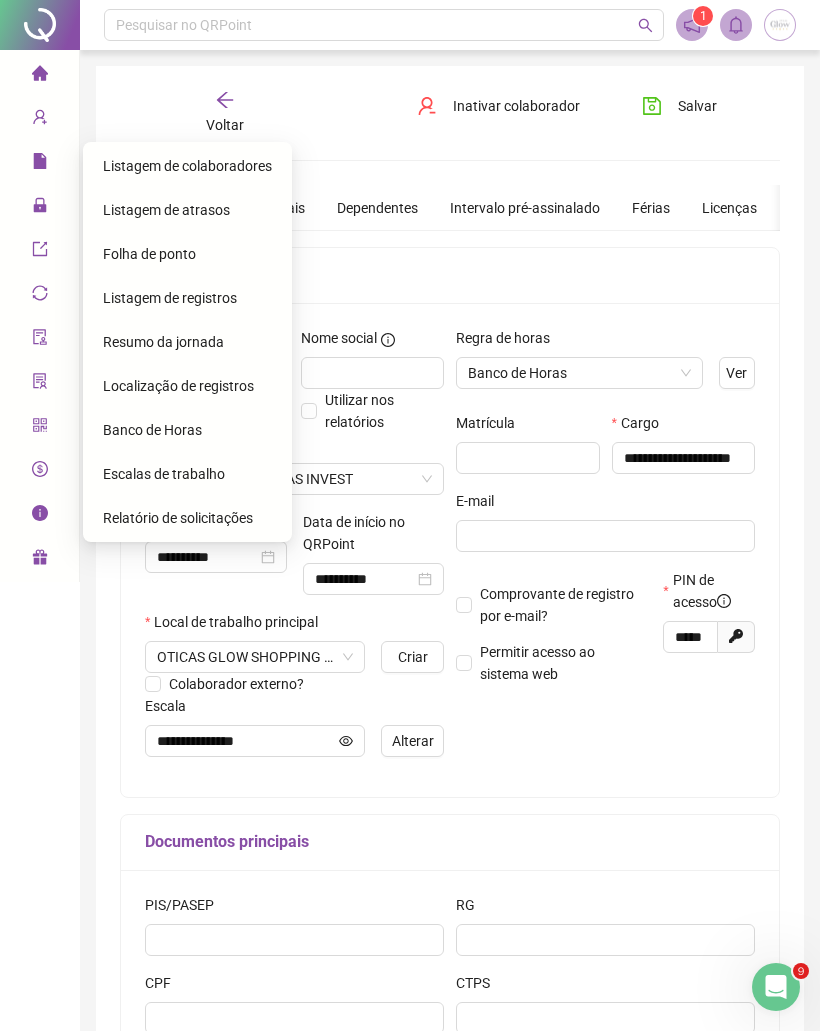 click on "Dados gerais" at bounding box center (450, 276) 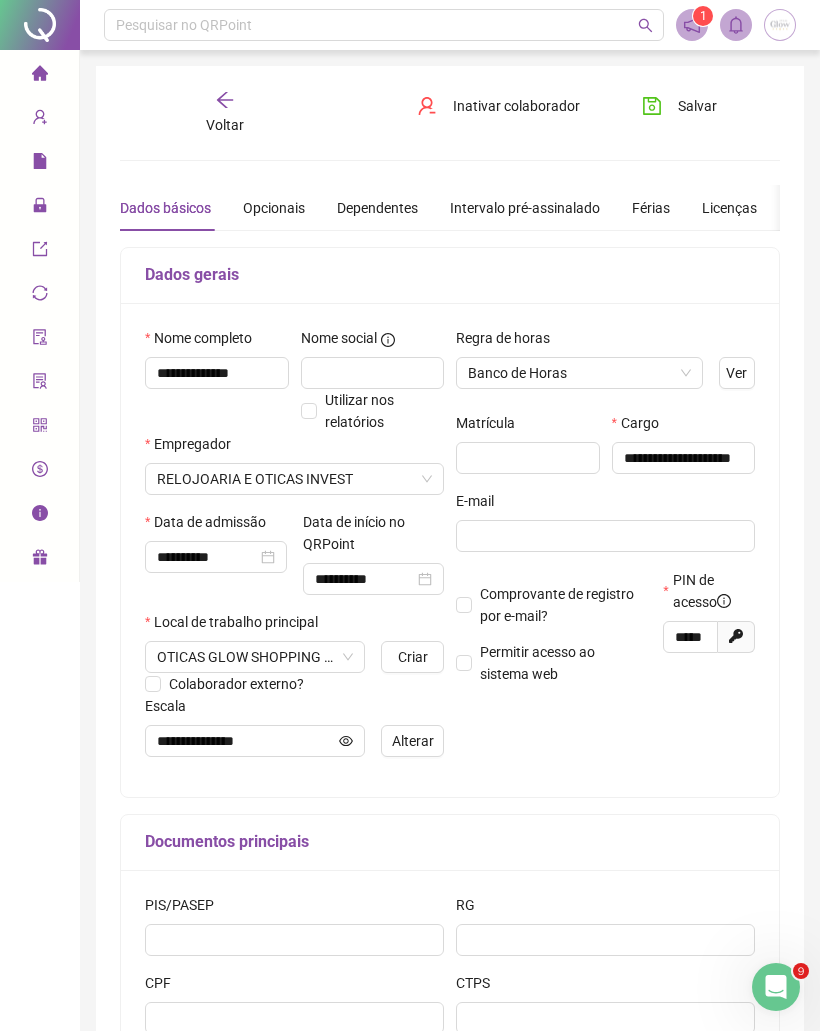 click at bounding box center (54, 162) 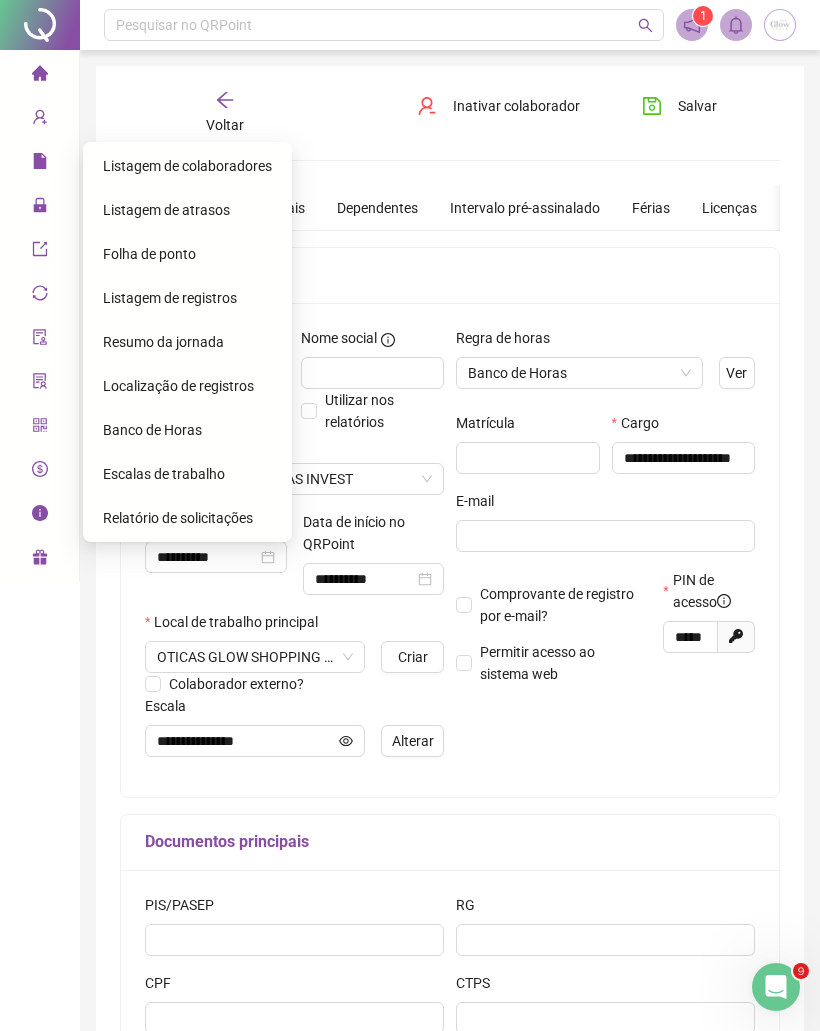 click on "Dados gerais" at bounding box center (450, 276) 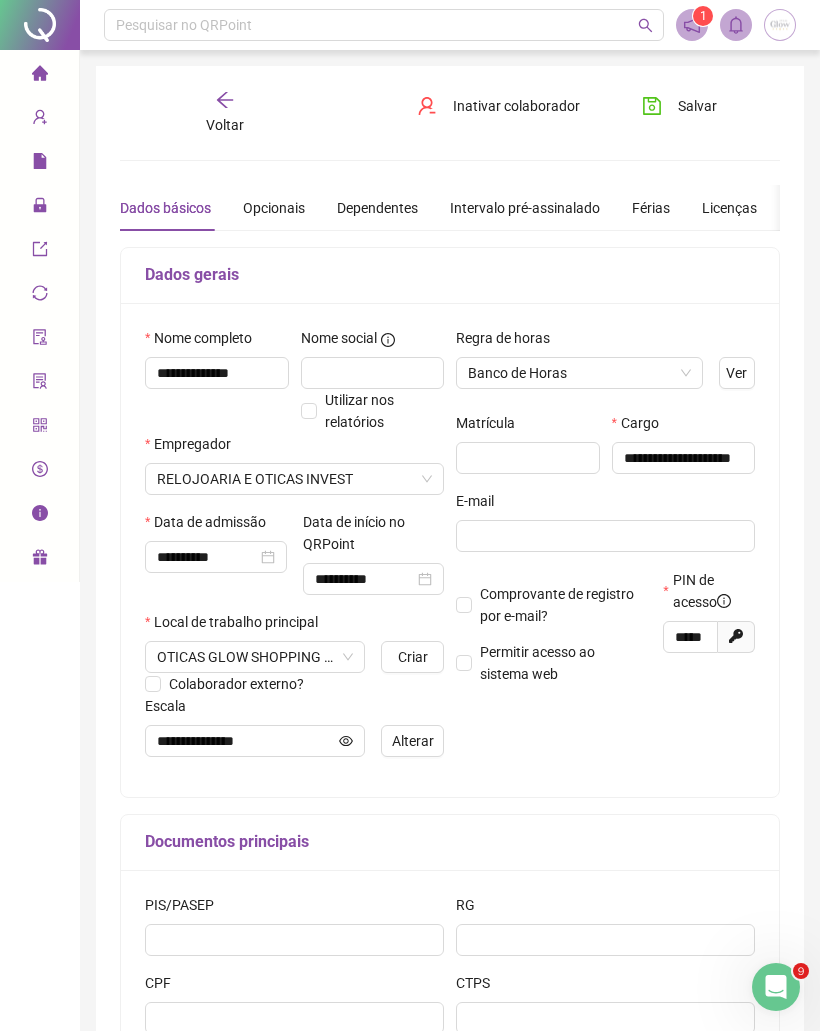 click on "Relatórios" at bounding box center [39, 162] 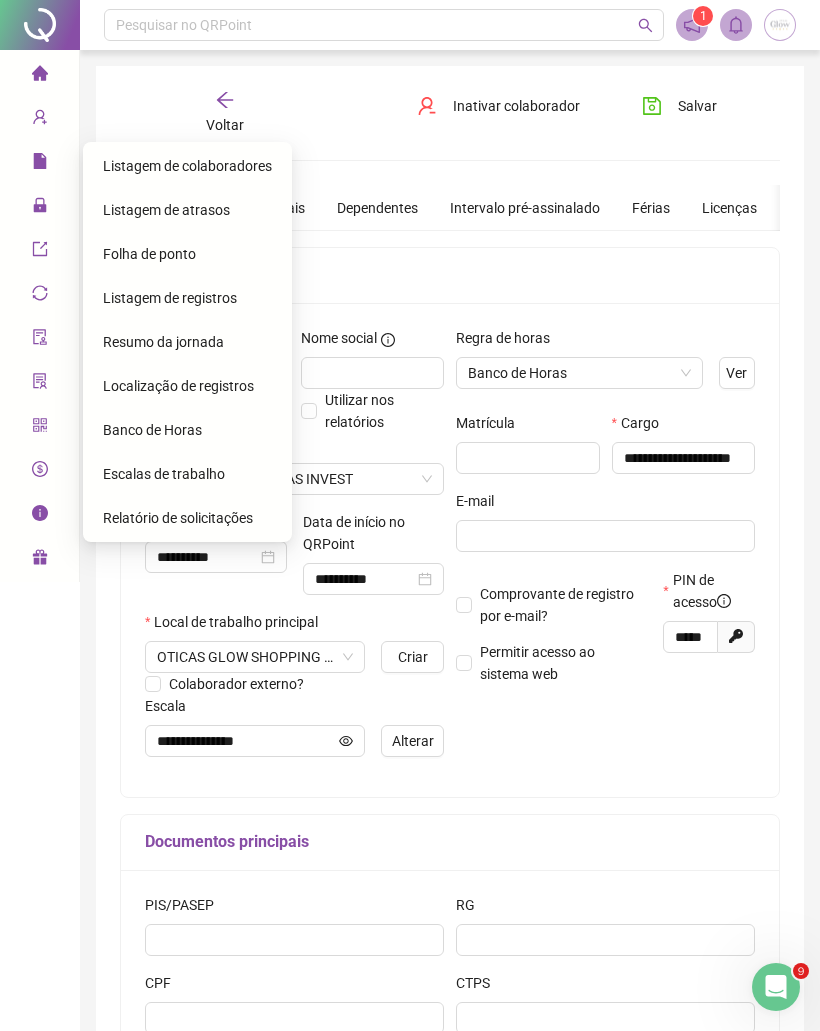 click on "Localização de registros" at bounding box center (187, 386) 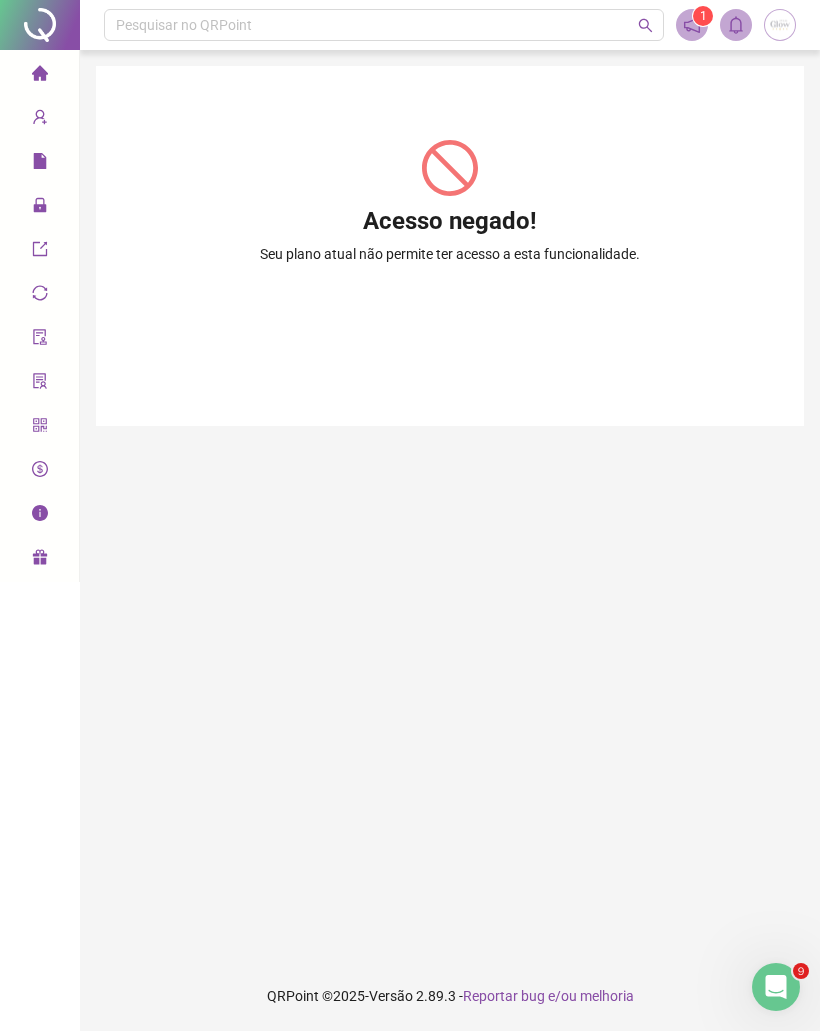 click on "Administração" at bounding box center [39, 206] 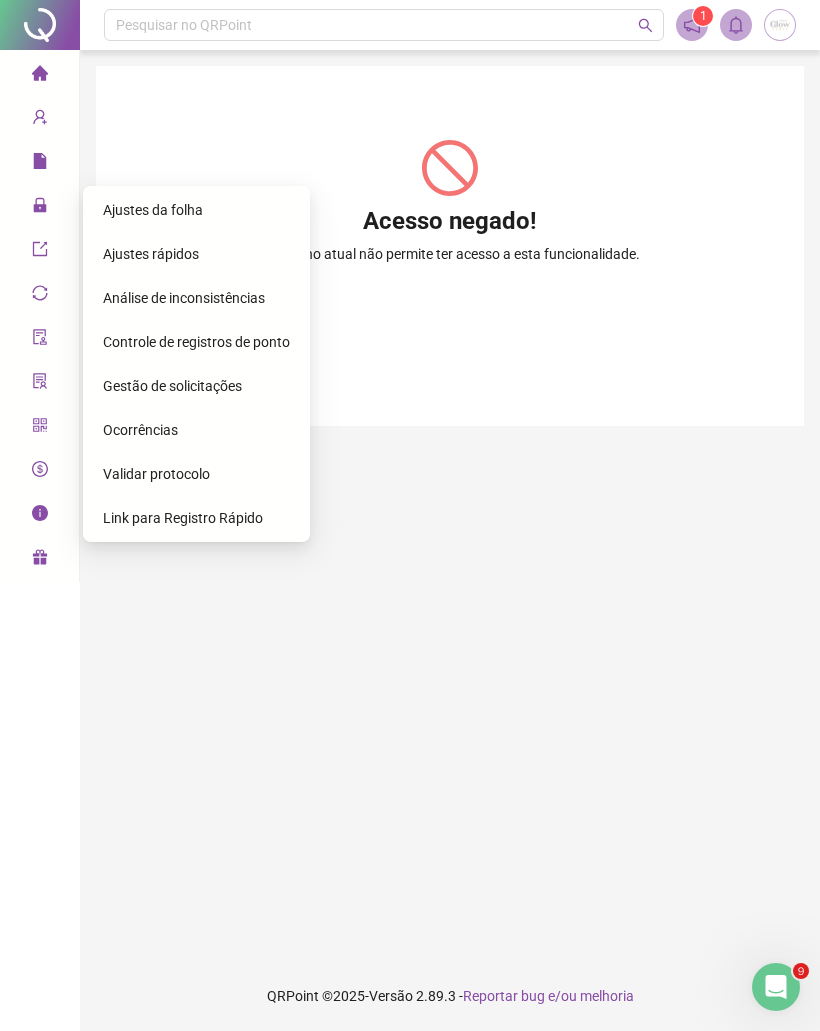 click at bounding box center [40, 208] 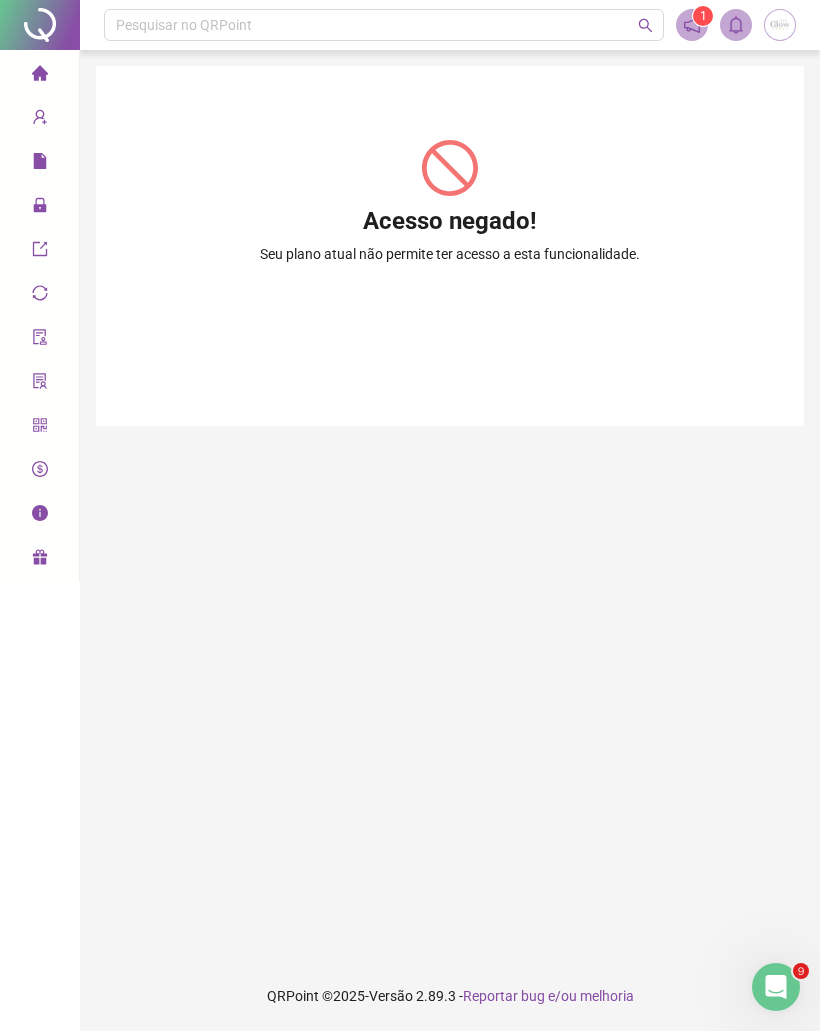 click 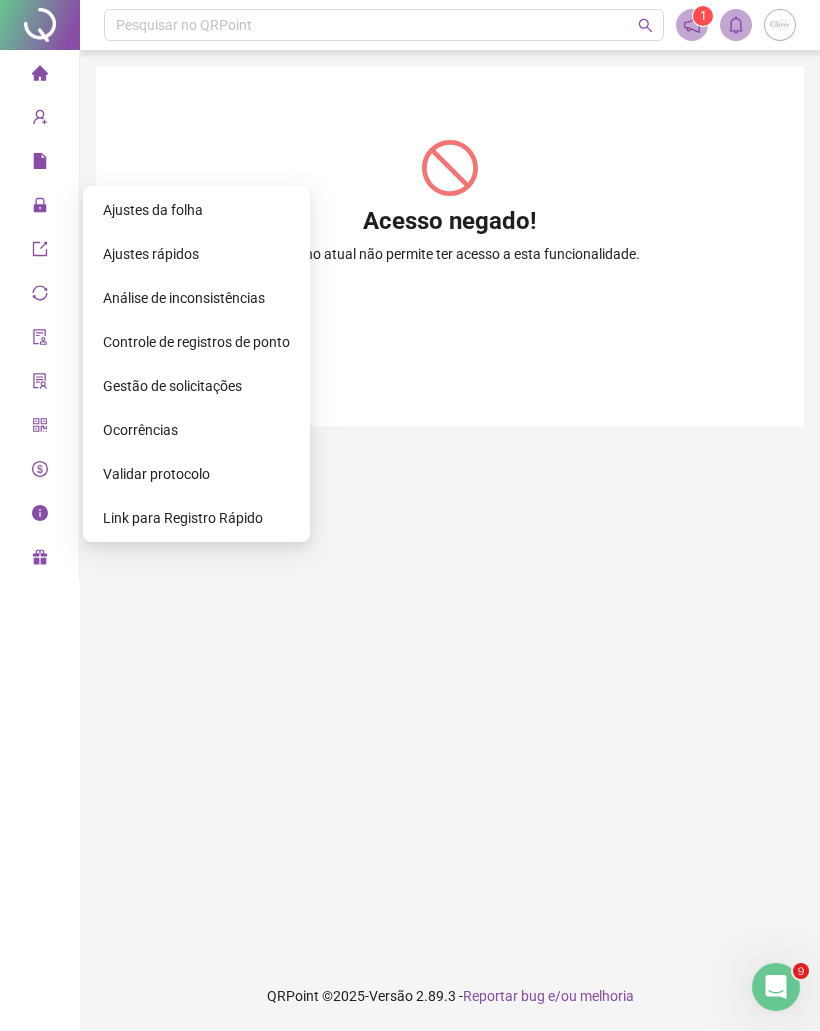 click on "Ajustes da folha" at bounding box center (153, 210) 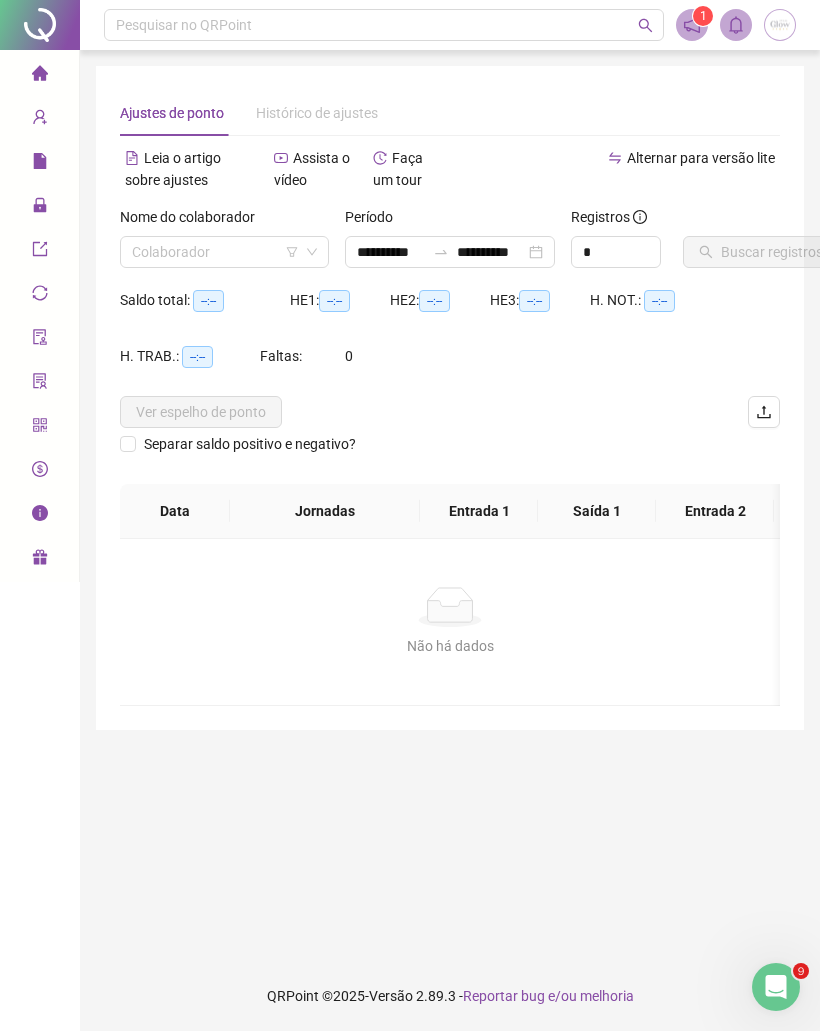 click at bounding box center [215, 252] 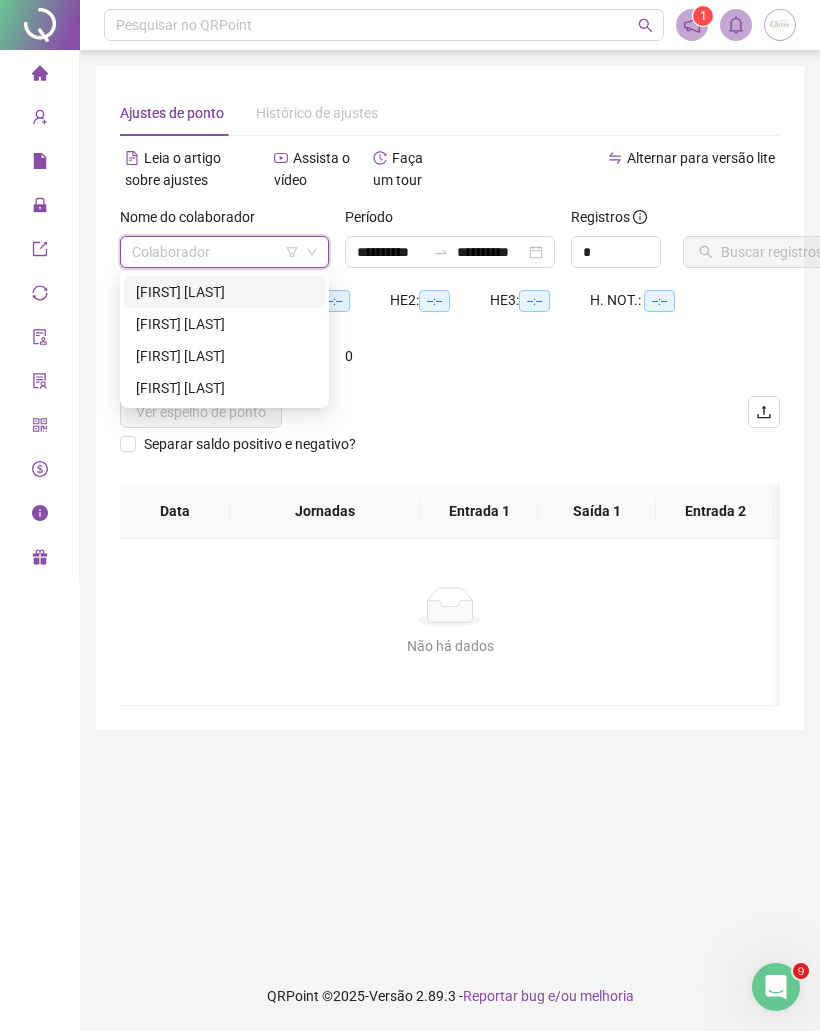 click on "[FIRST] [LAST]" at bounding box center [224, 356] 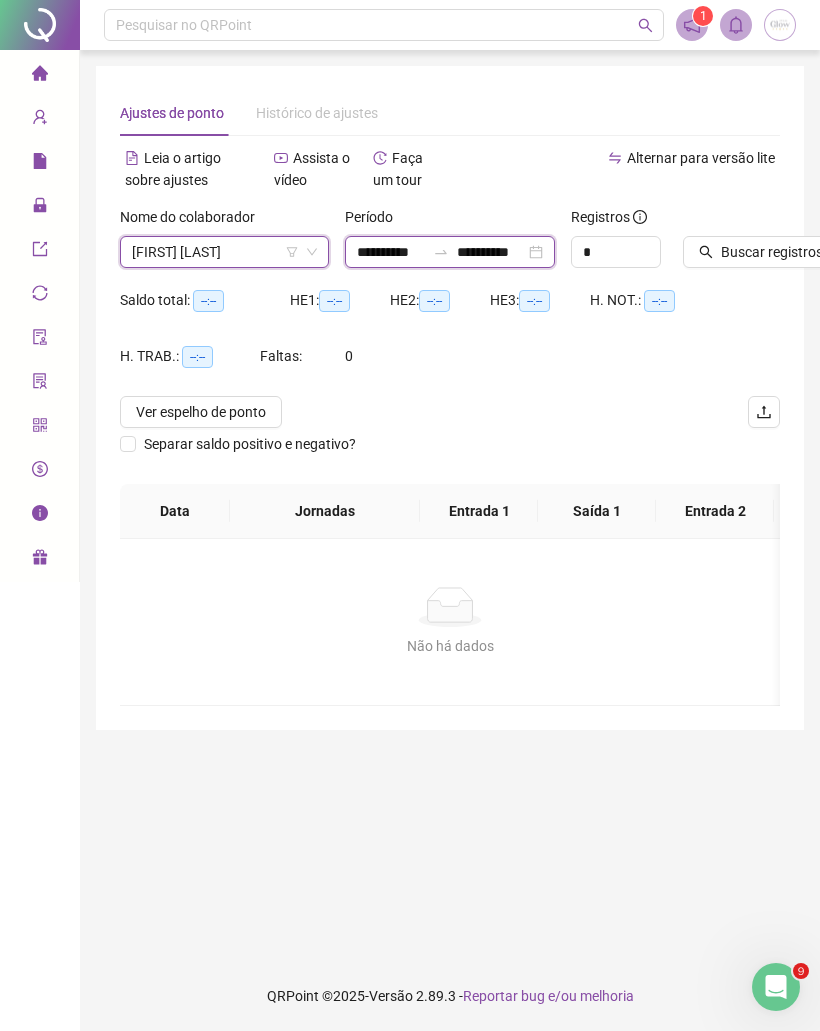 click on "**********" at bounding box center (391, 252) 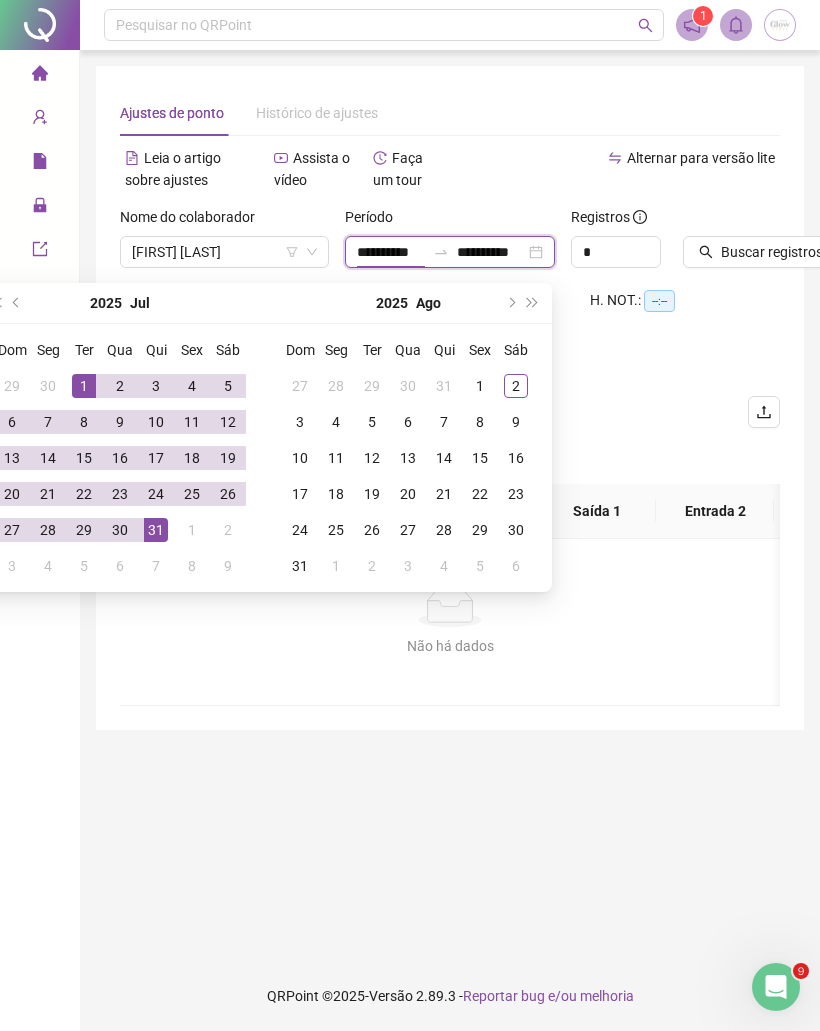 type on "**********" 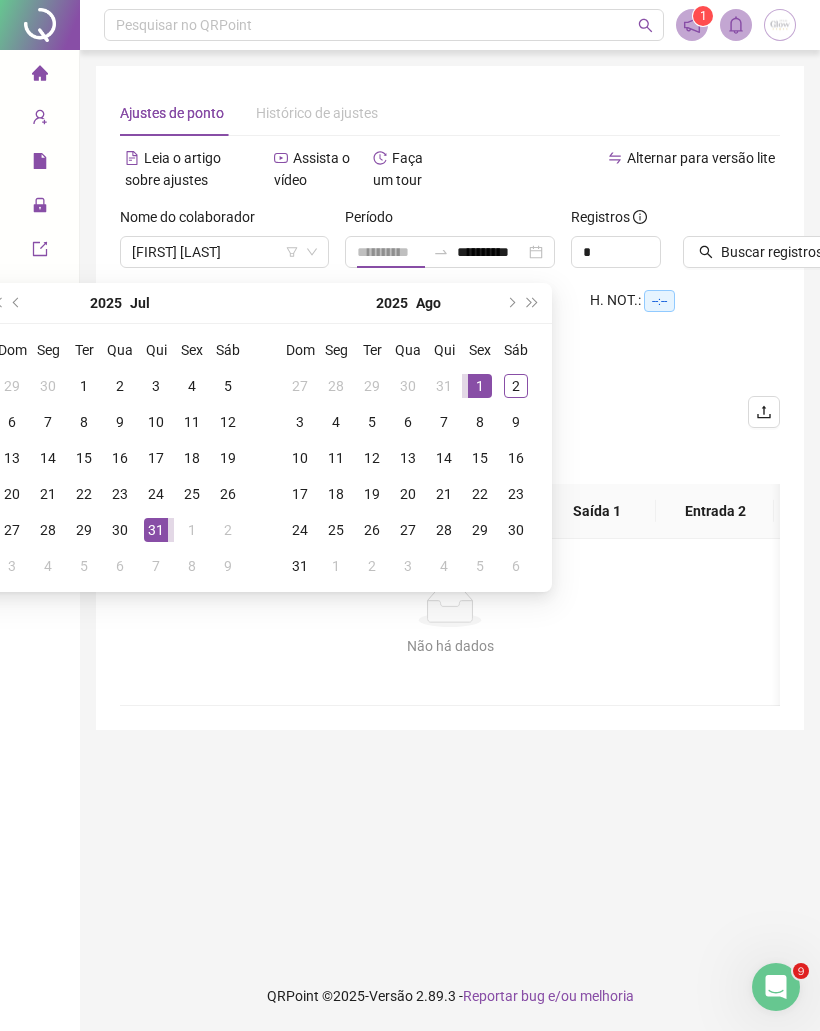 click on "1" at bounding box center [480, 386] 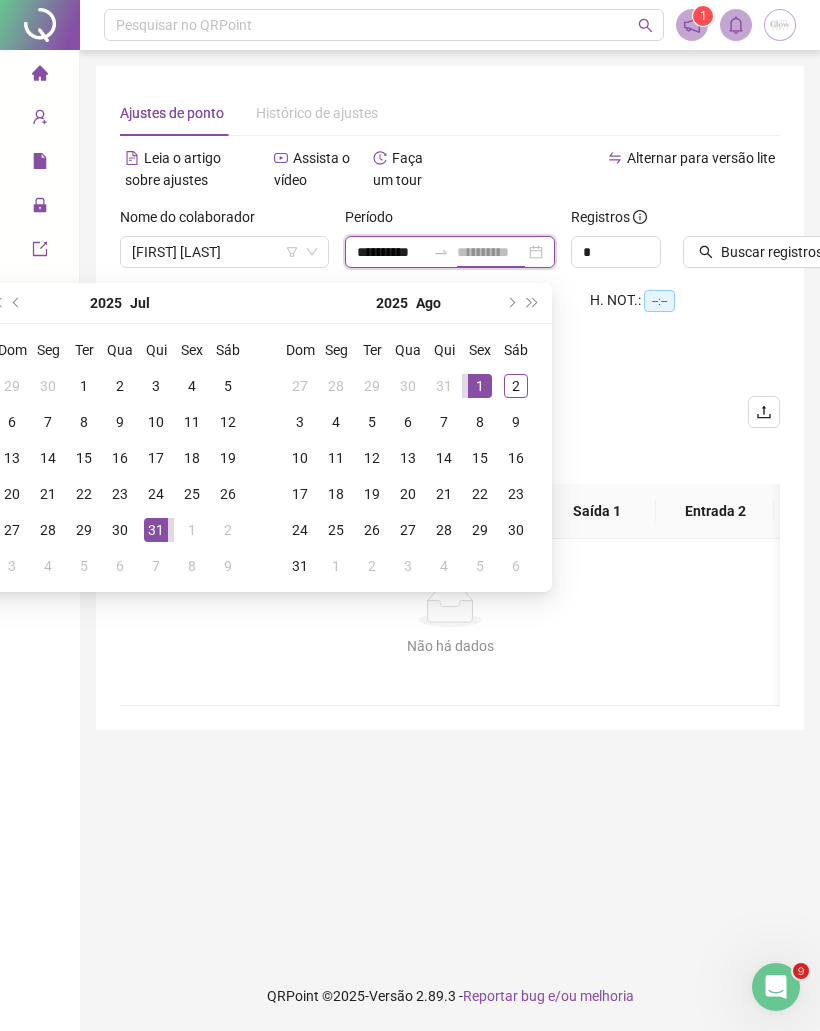 type on "**********" 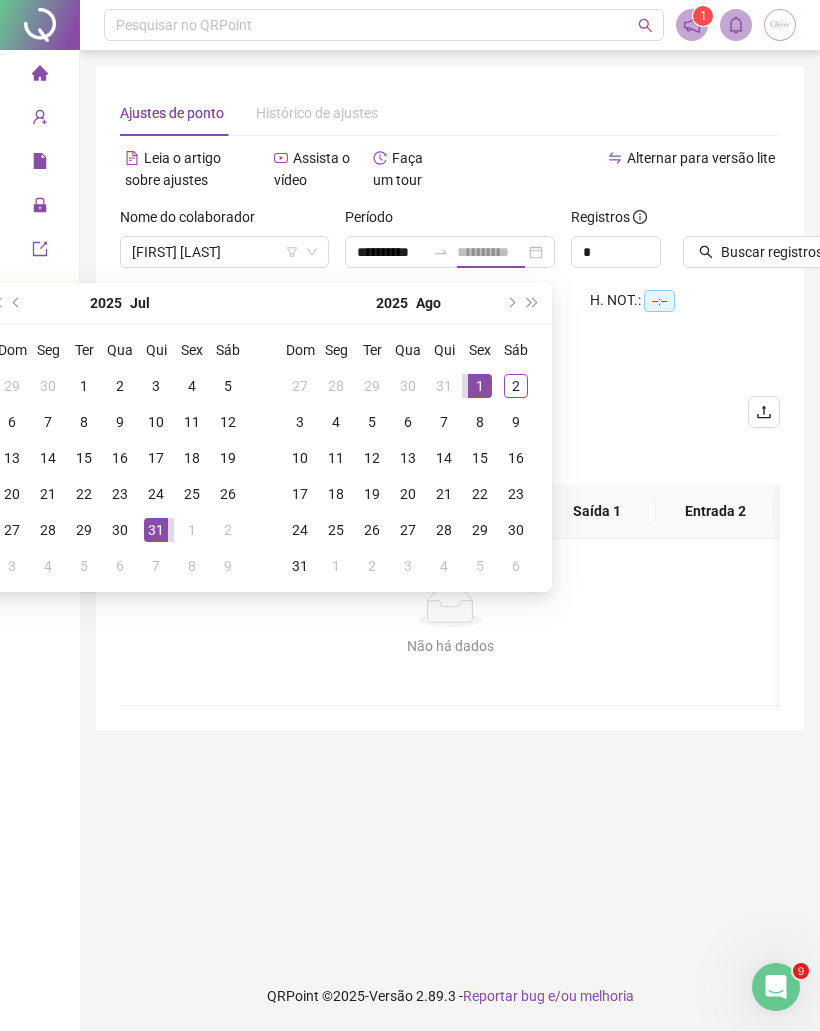 click on "2" at bounding box center (516, 386) 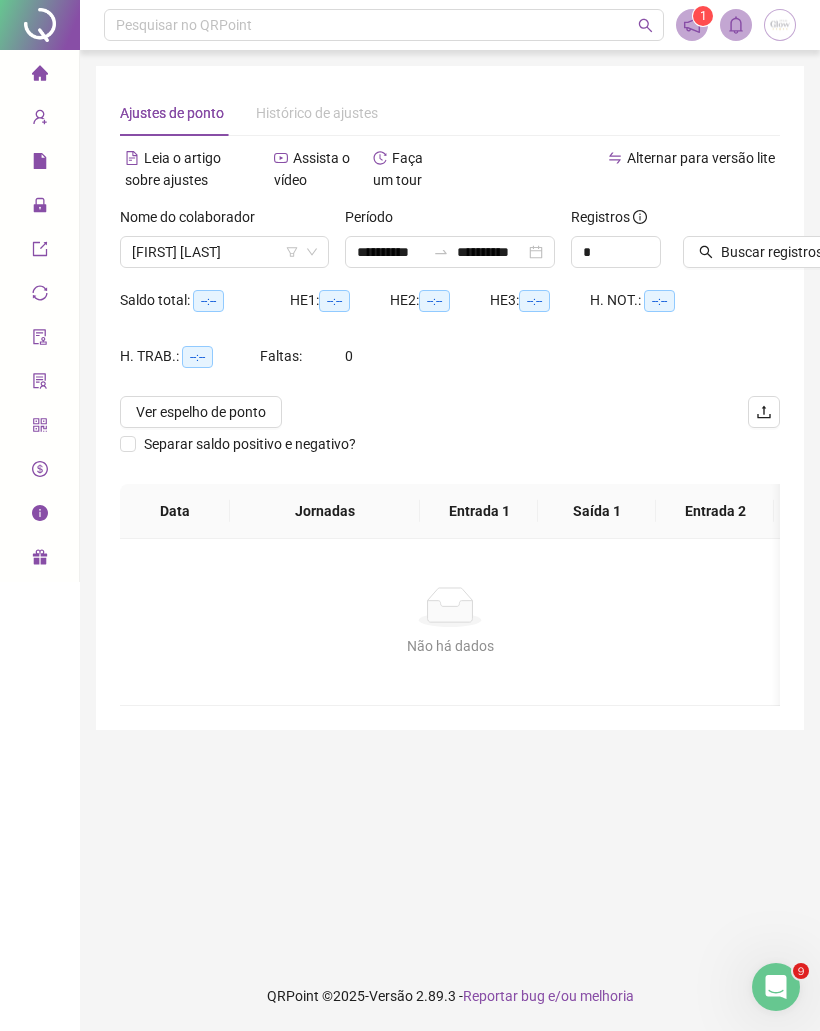 click on "Buscar registros" at bounding box center [772, 252] 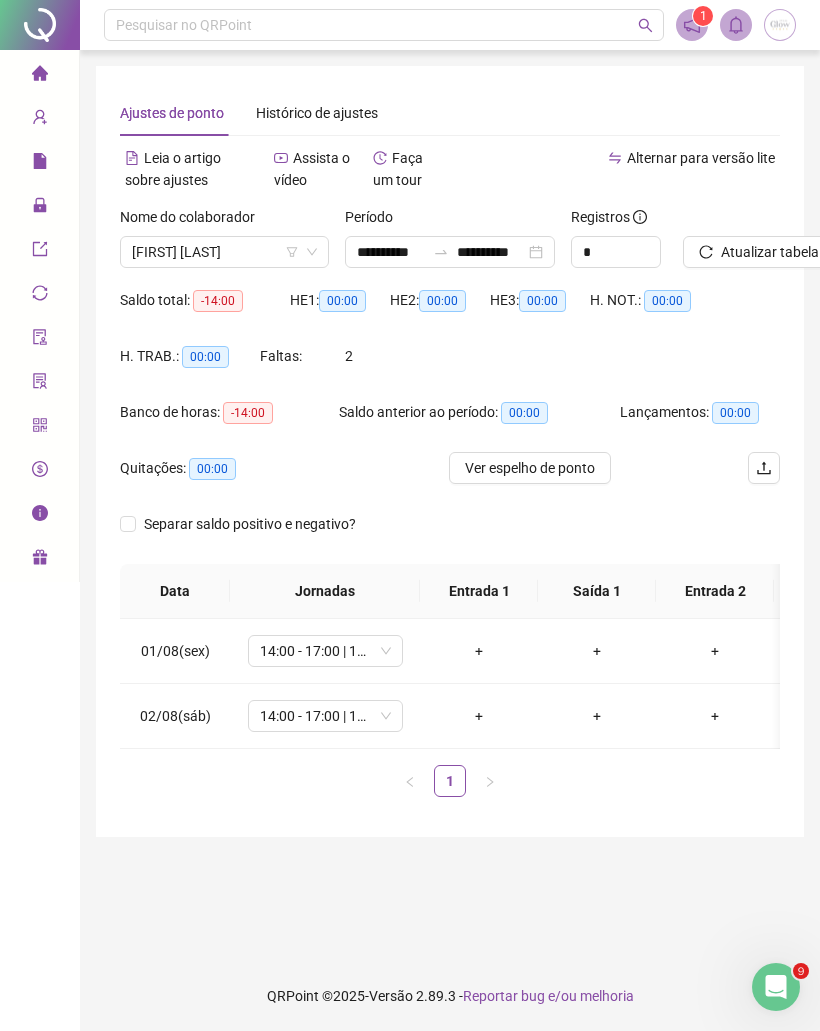 click on "+" at bounding box center [479, 651] 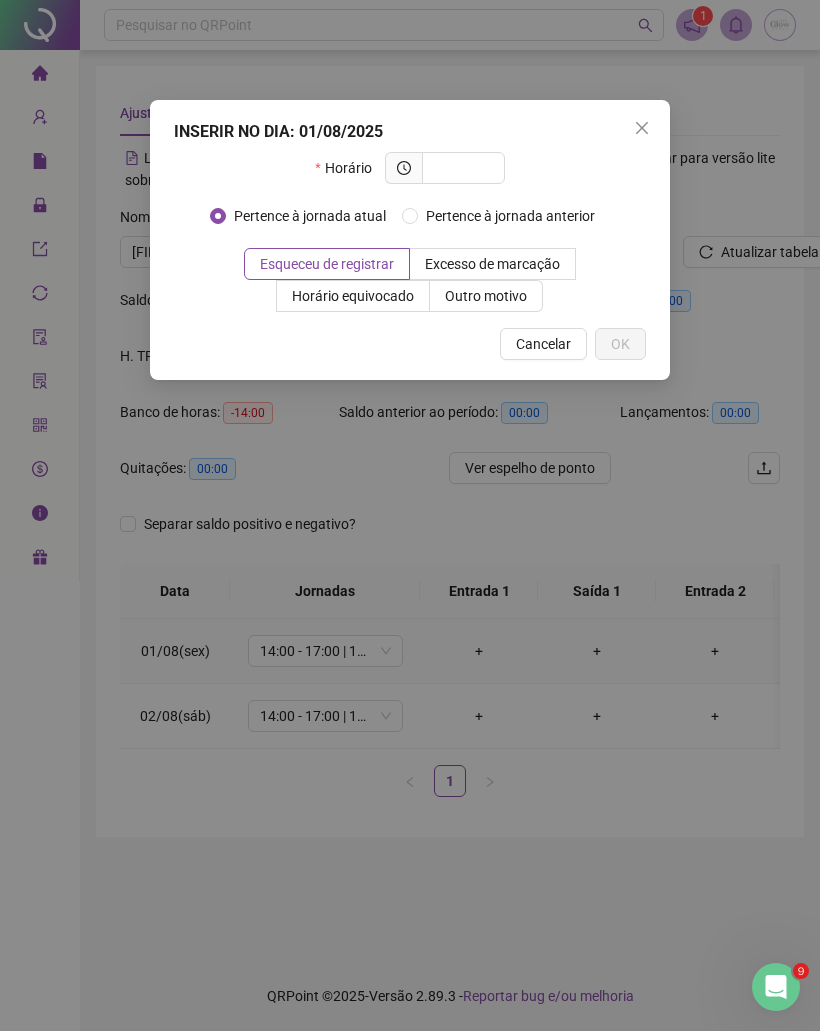 click at bounding box center [461, 168] 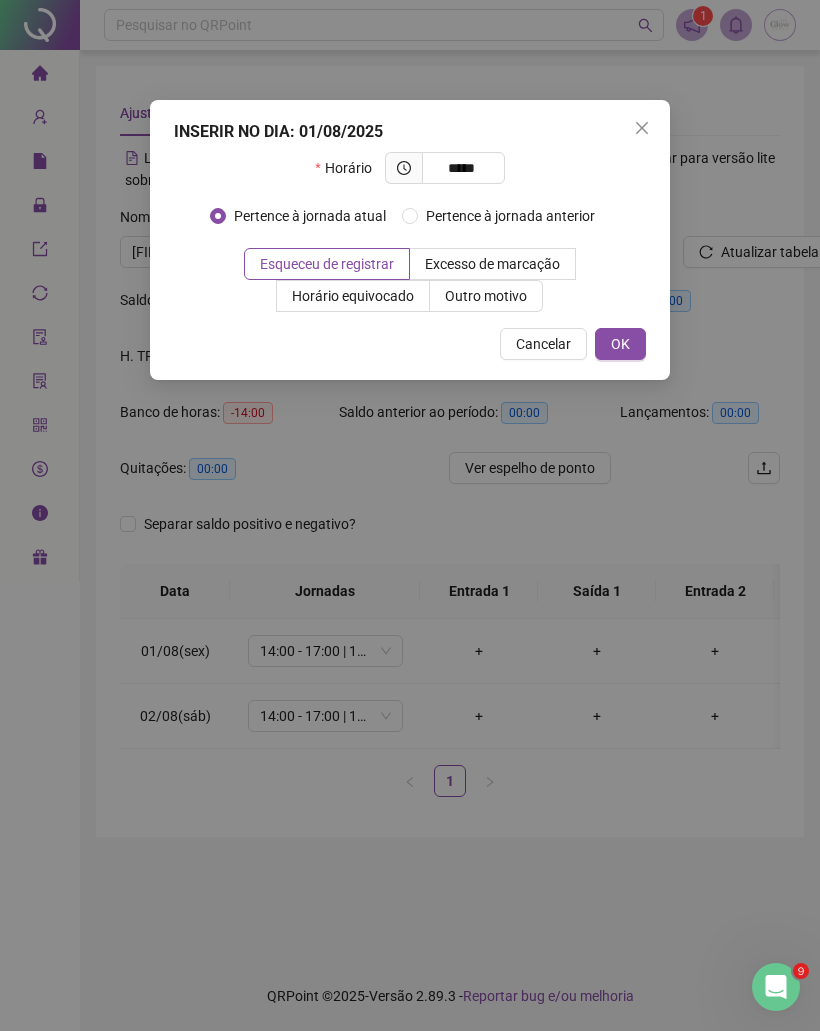 type on "*****" 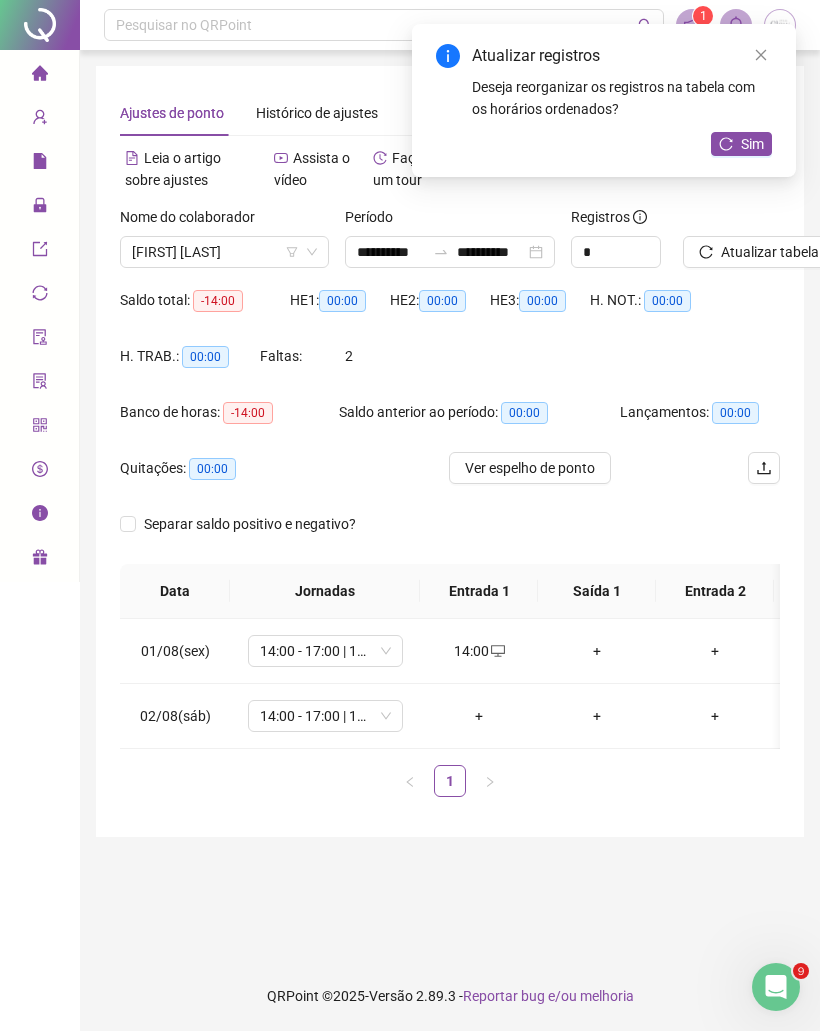 click on "+" at bounding box center [597, 651] 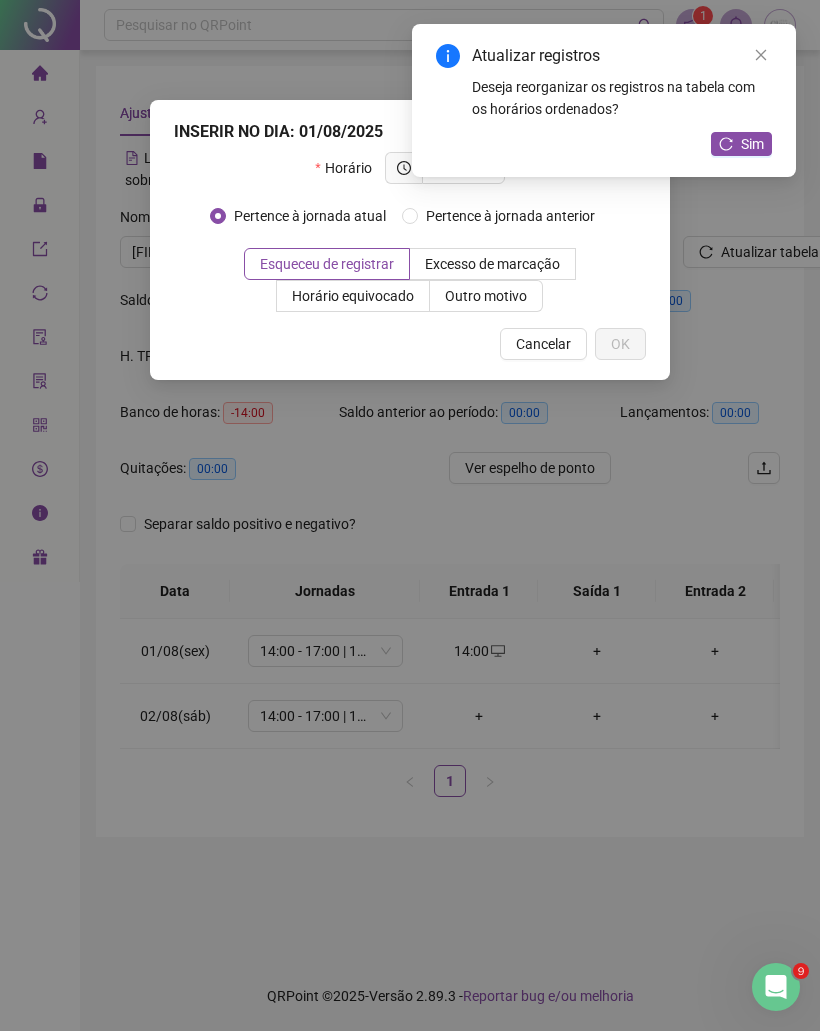 click at bounding box center (761, 55) 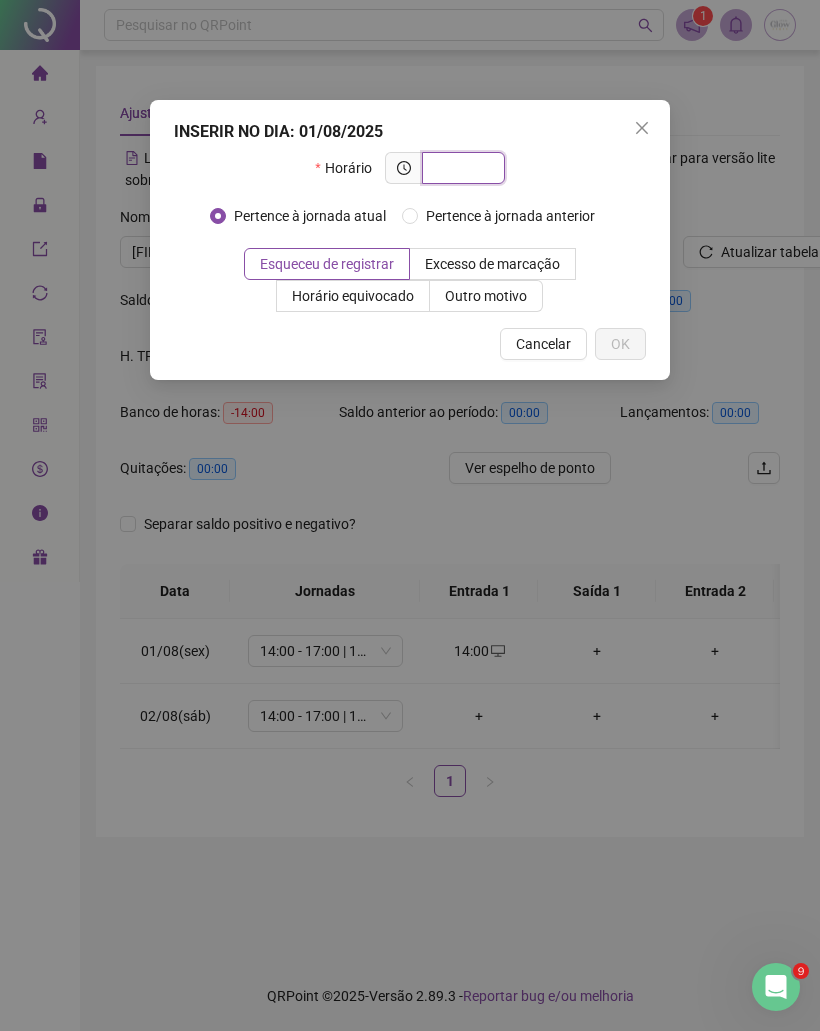 click at bounding box center [461, 168] 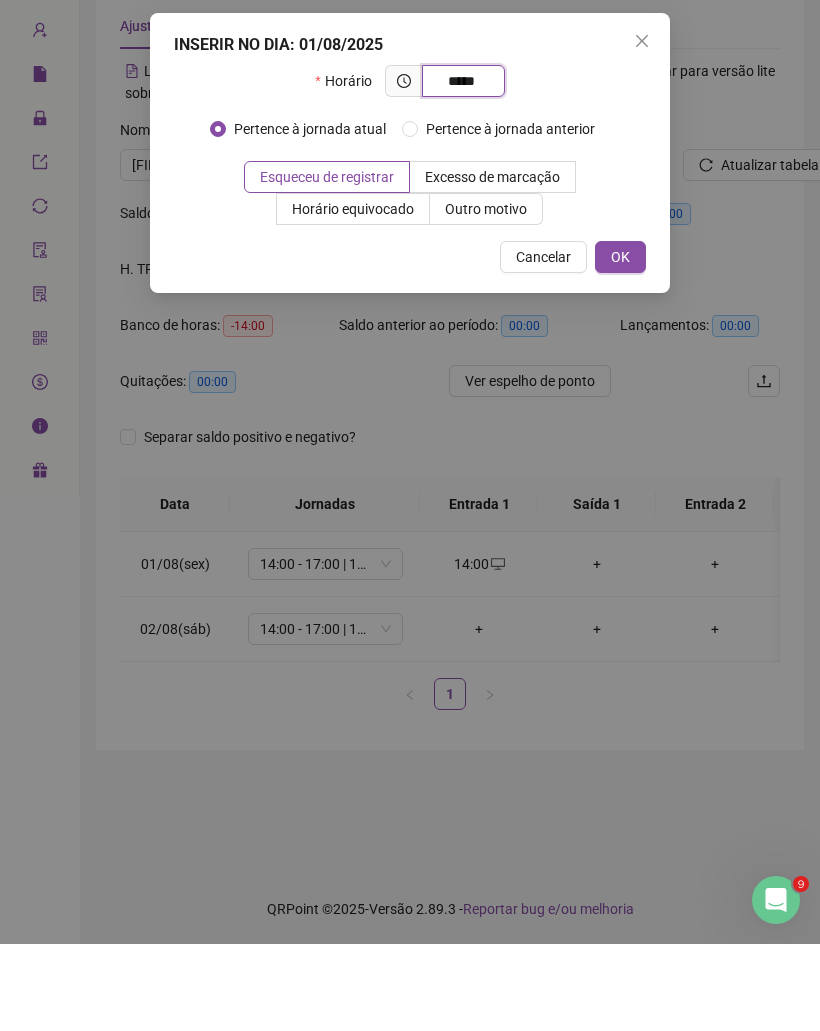 type on "*****" 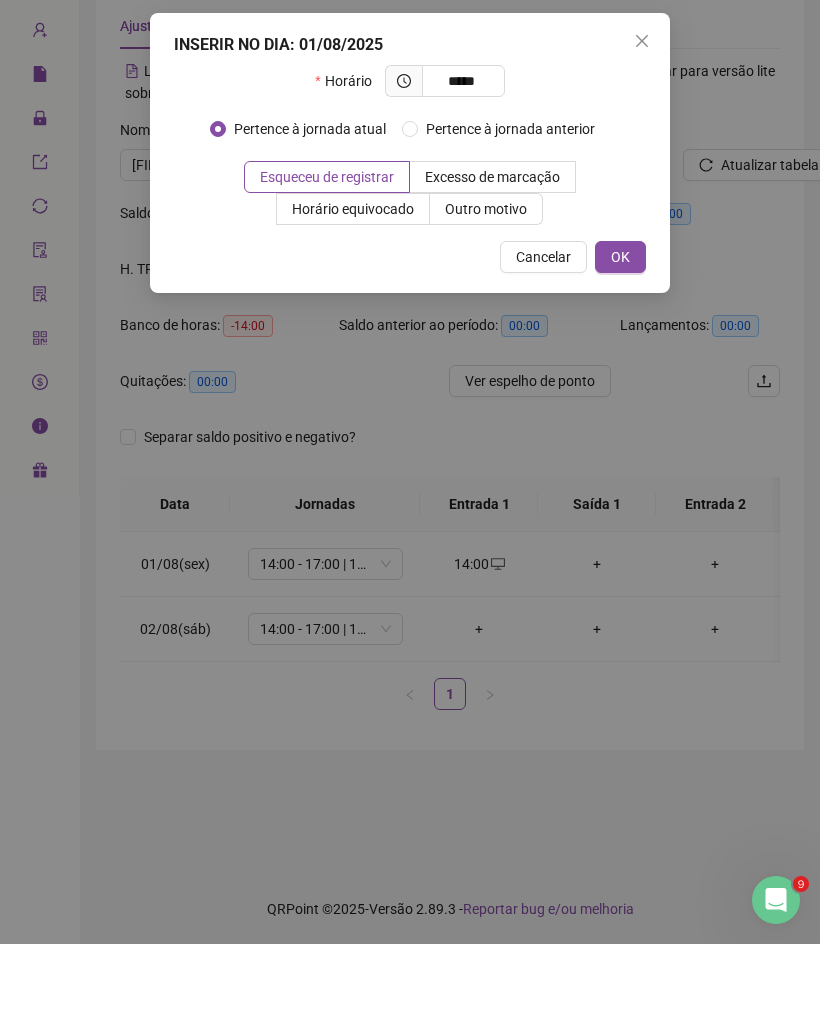 click on "OK" at bounding box center (620, 344) 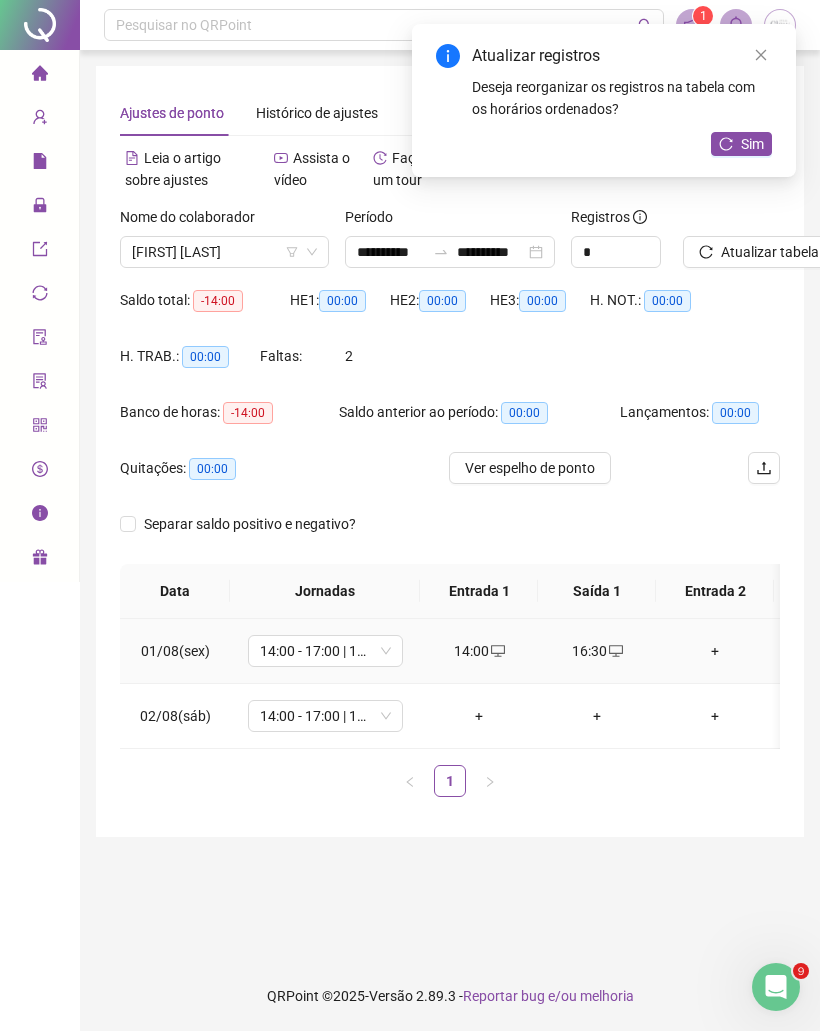 click on "+" at bounding box center (715, 651) 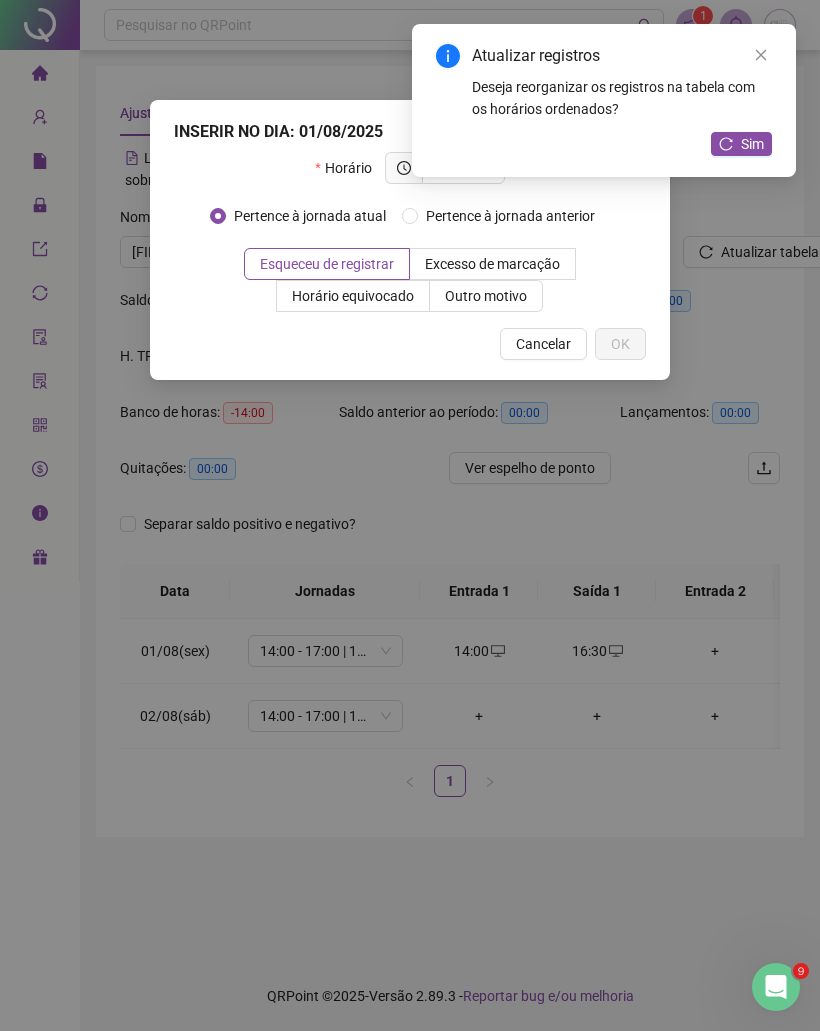 click 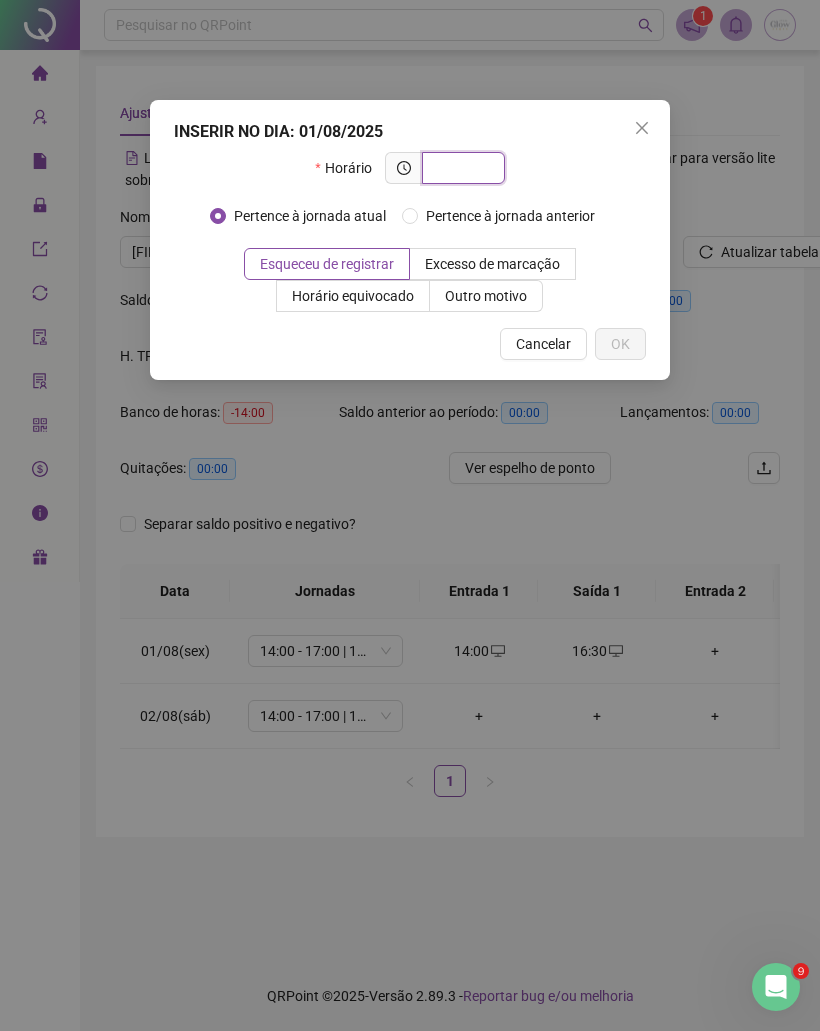 click at bounding box center [461, 168] 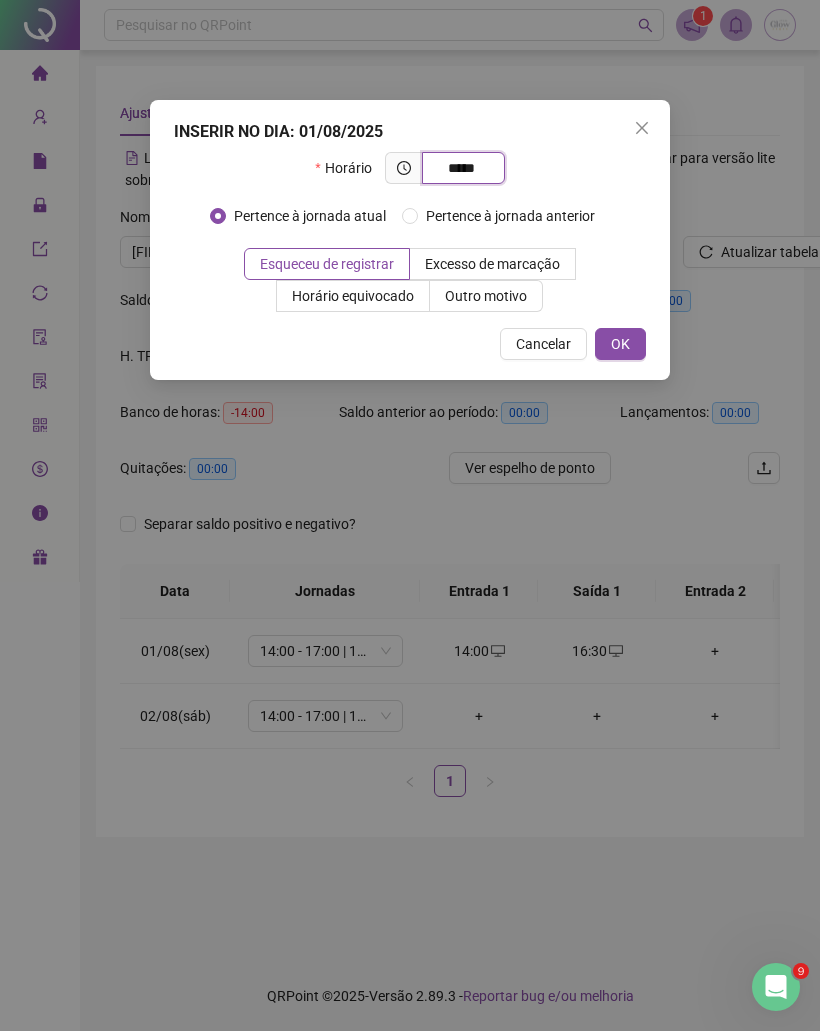 type on "*****" 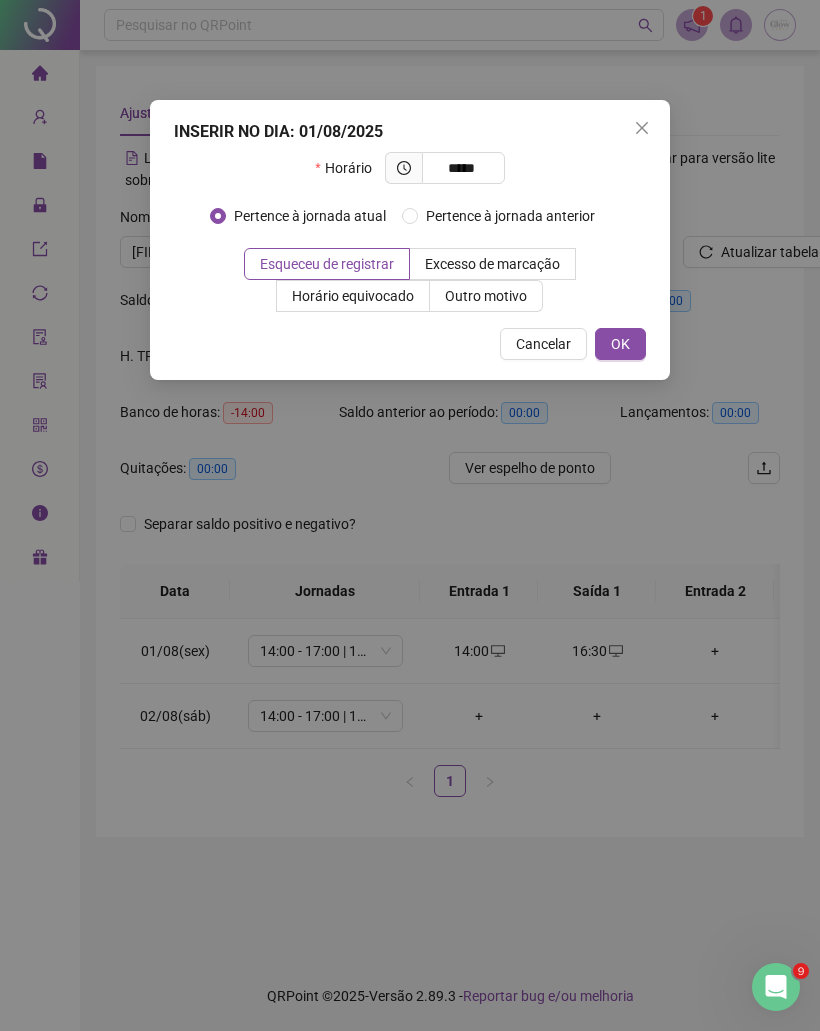 click on "OK" at bounding box center (620, 344) 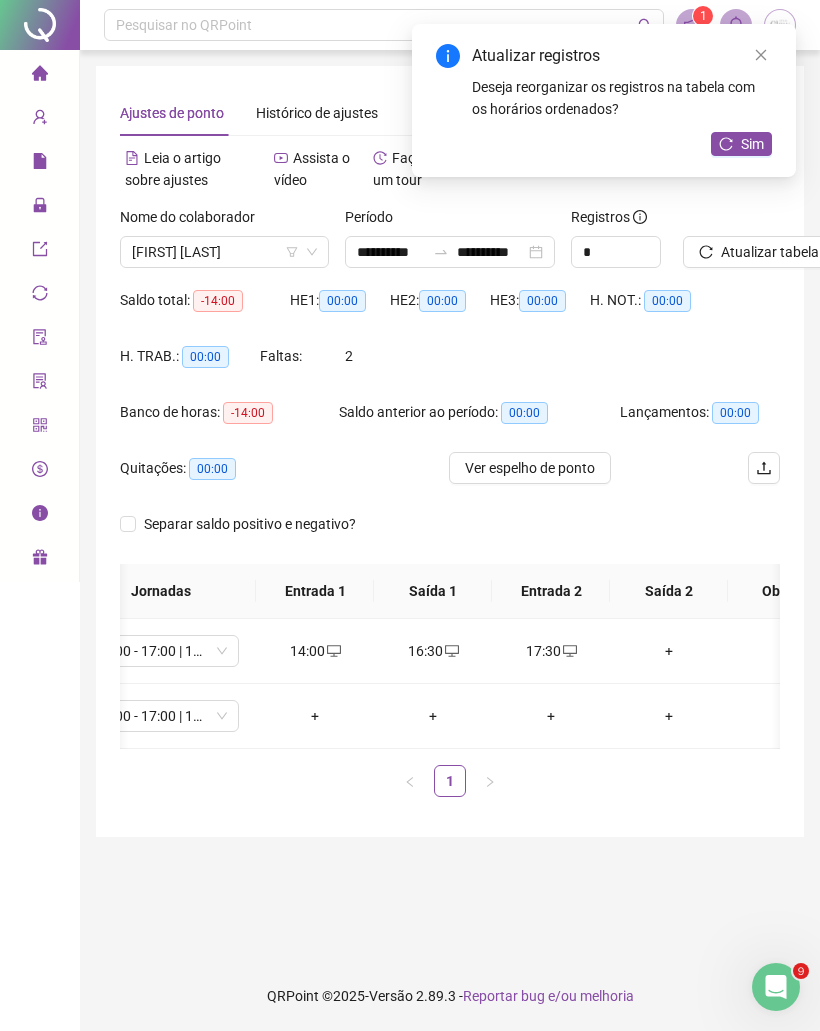 scroll, scrollTop: 0, scrollLeft: 181, axis: horizontal 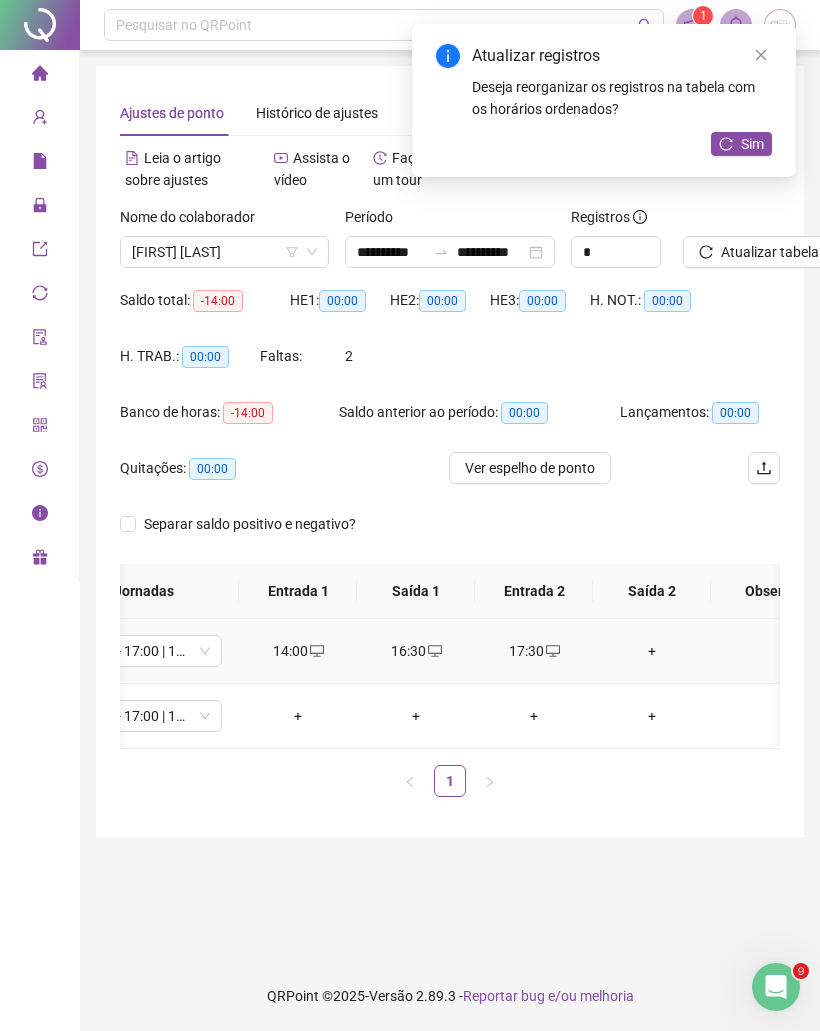 click on "+" at bounding box center (652, 651) 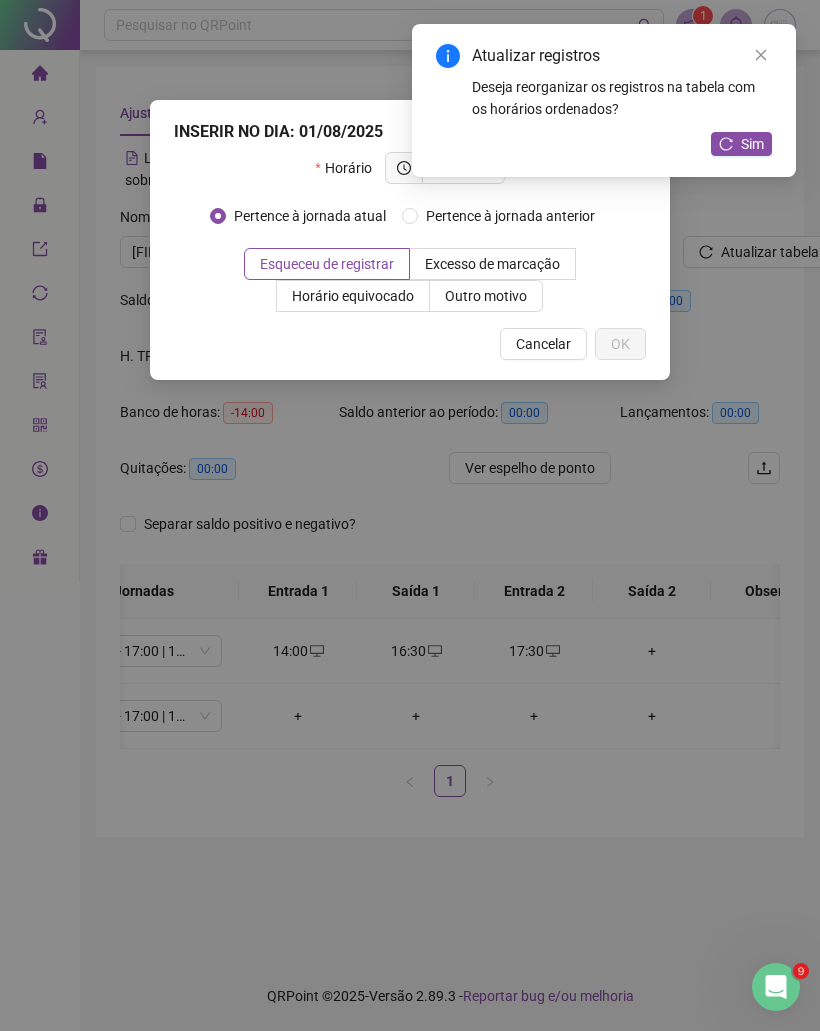 click 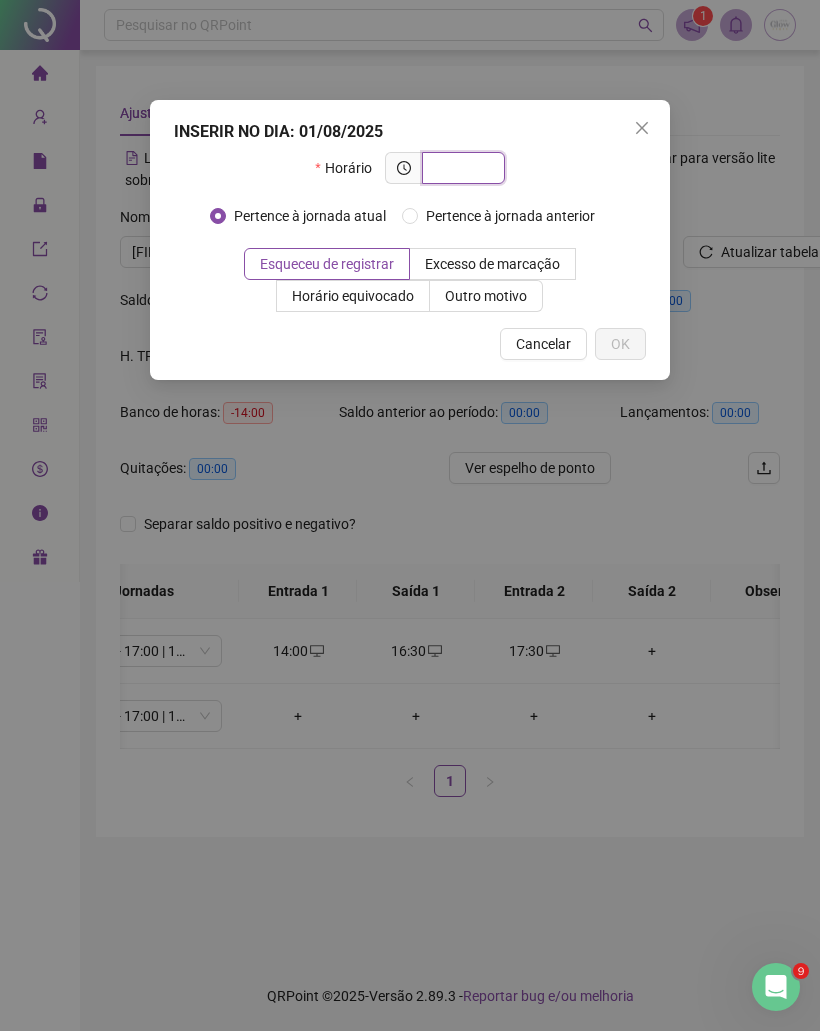 click at bounding box center (461, 168) 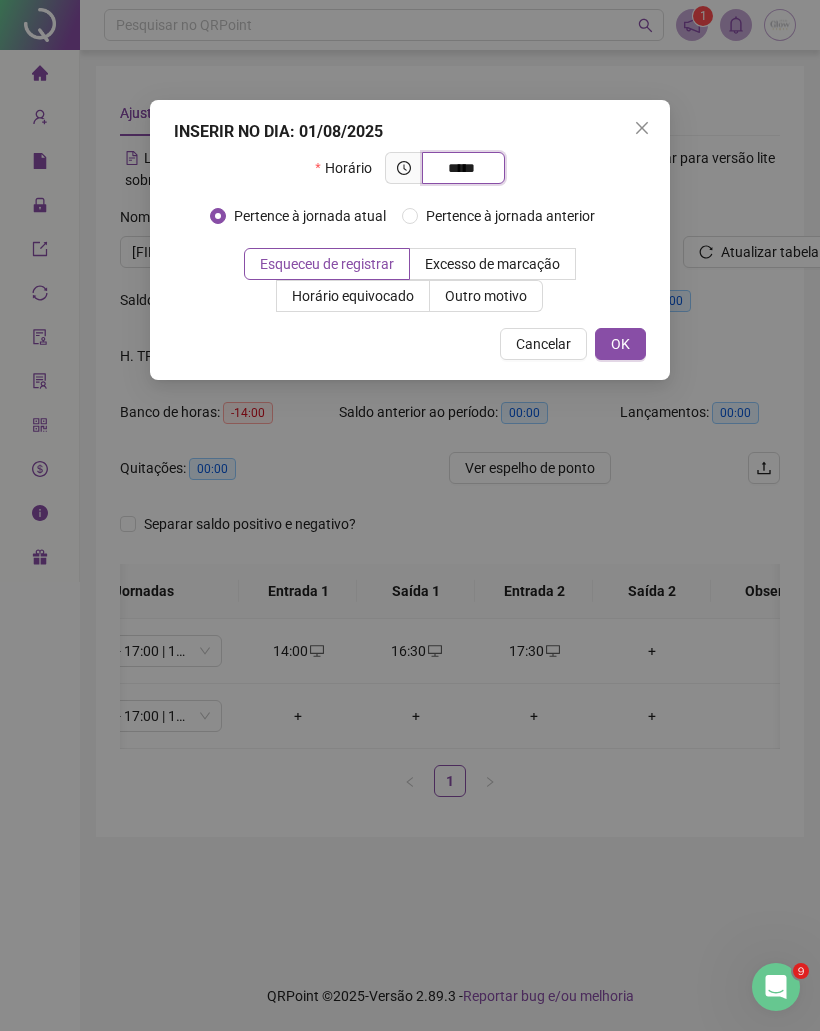 type on "*****" 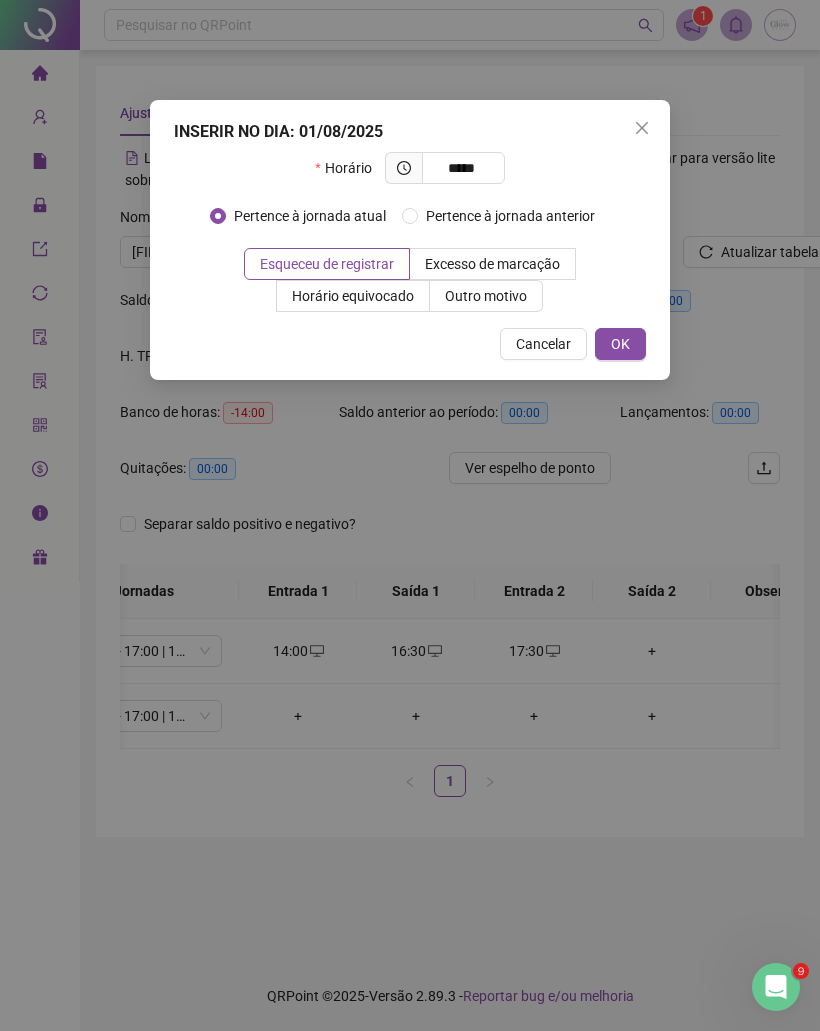 click on "OK" at bounding box center [620, 344] 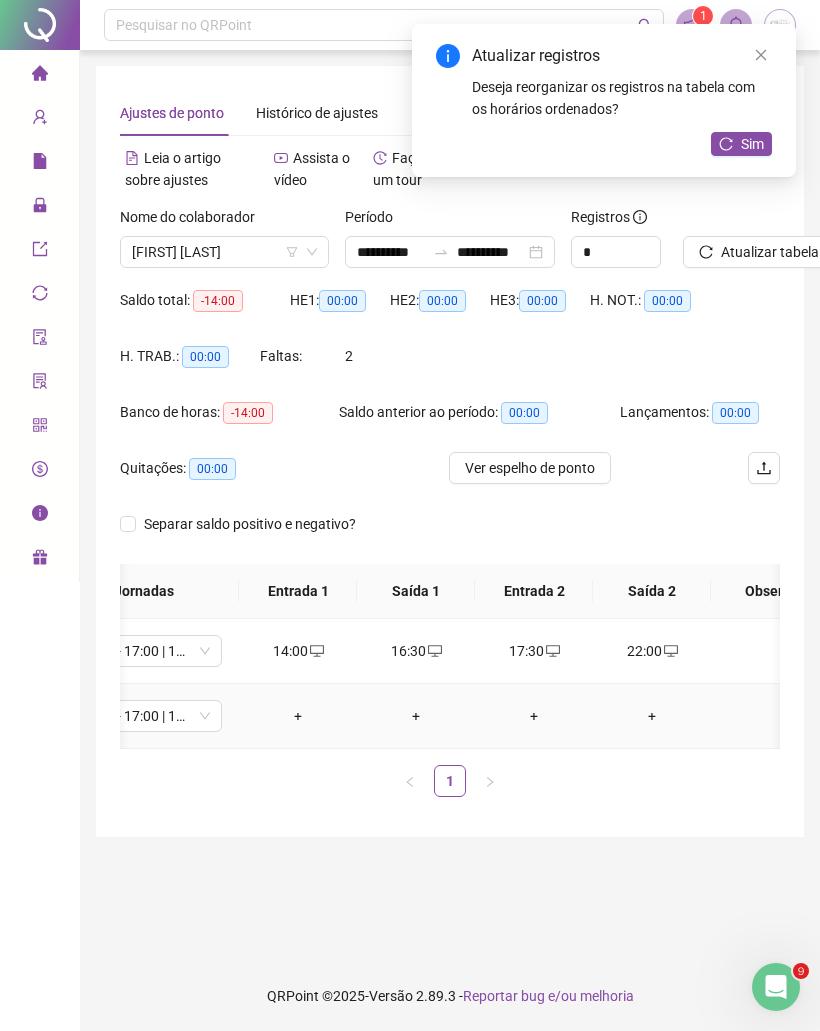 click on "+" at bounding box center [298, 716] 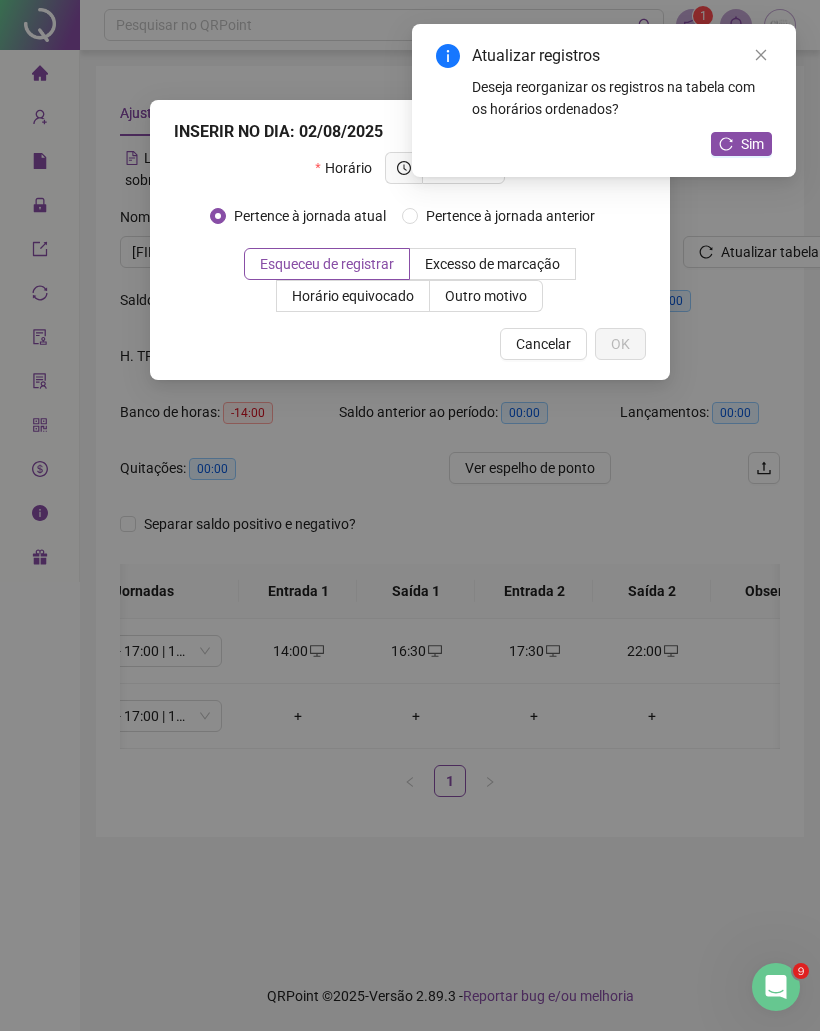click 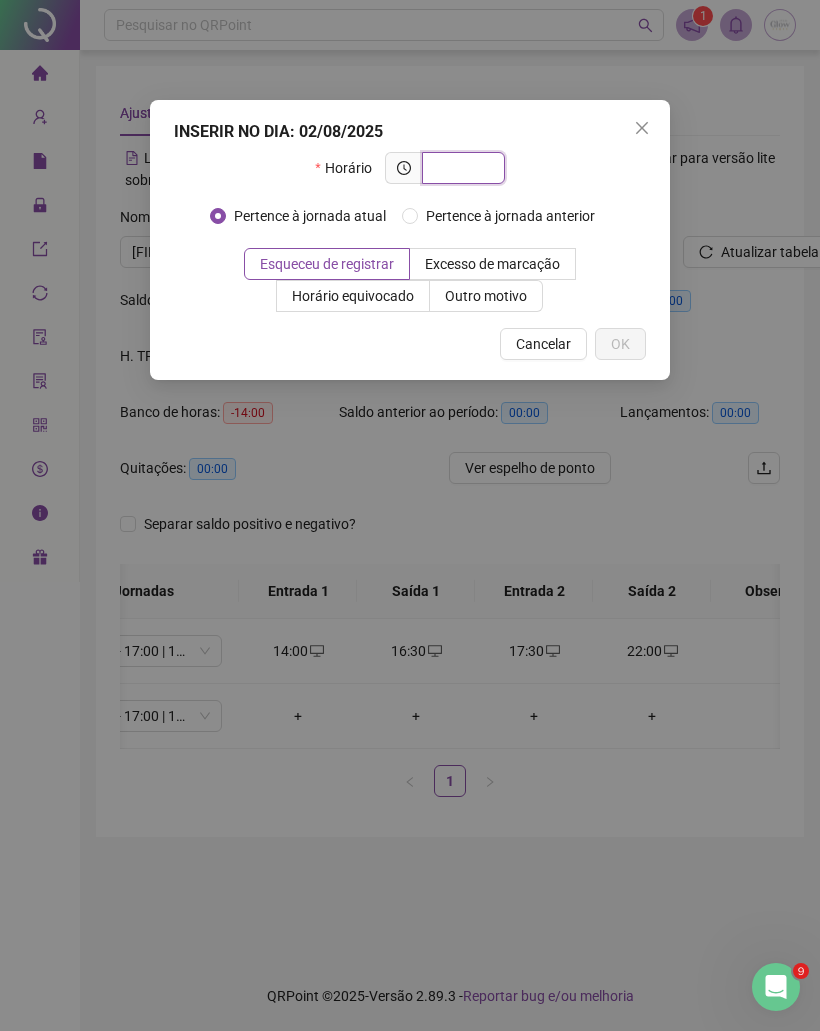 click at bounding box center (461, 168) 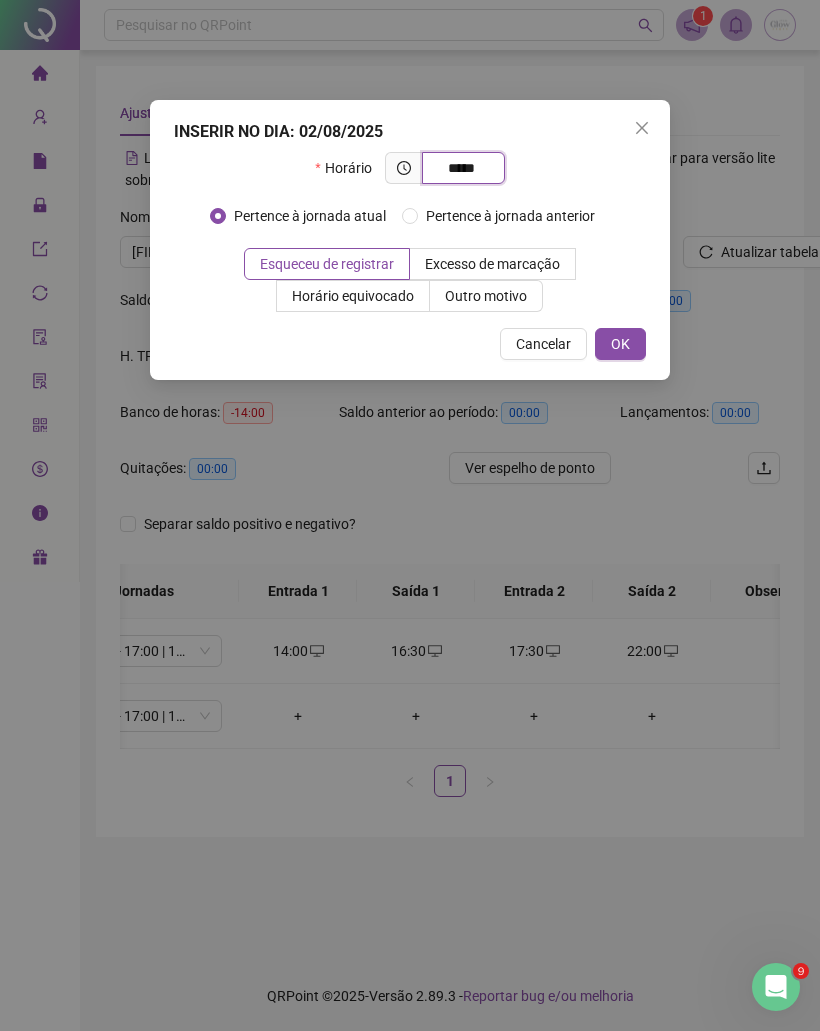 type on "*****" 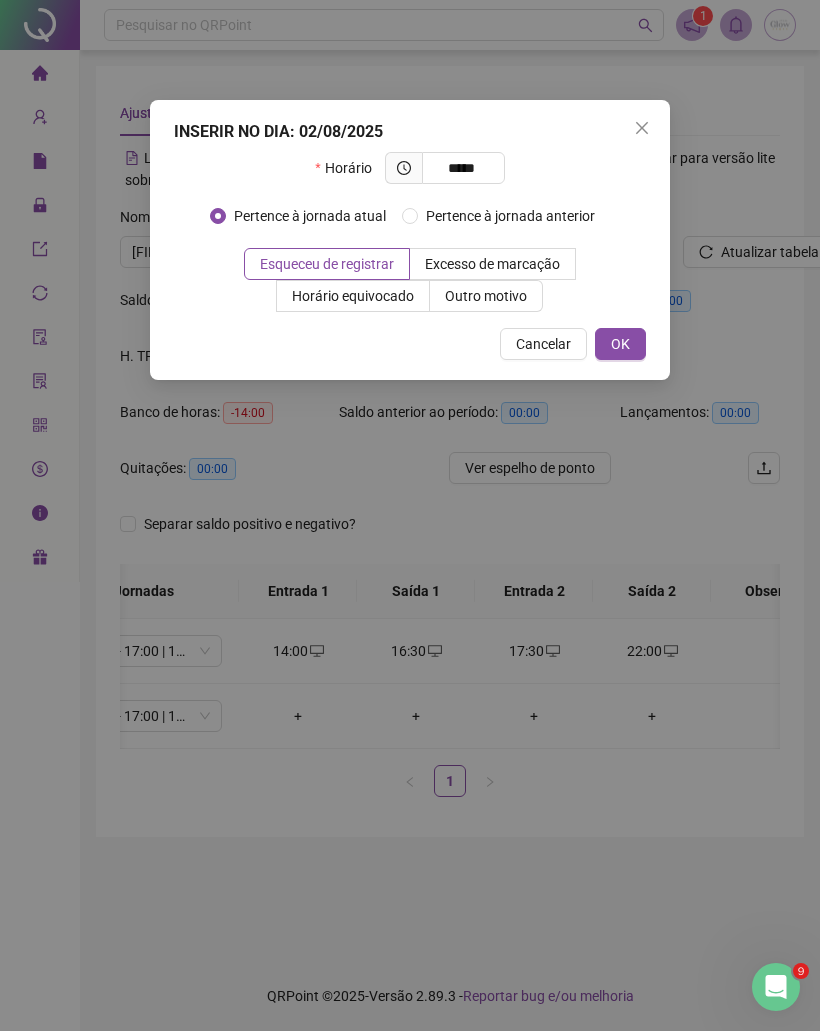 click on "OK" at bounding box center [620, 344] 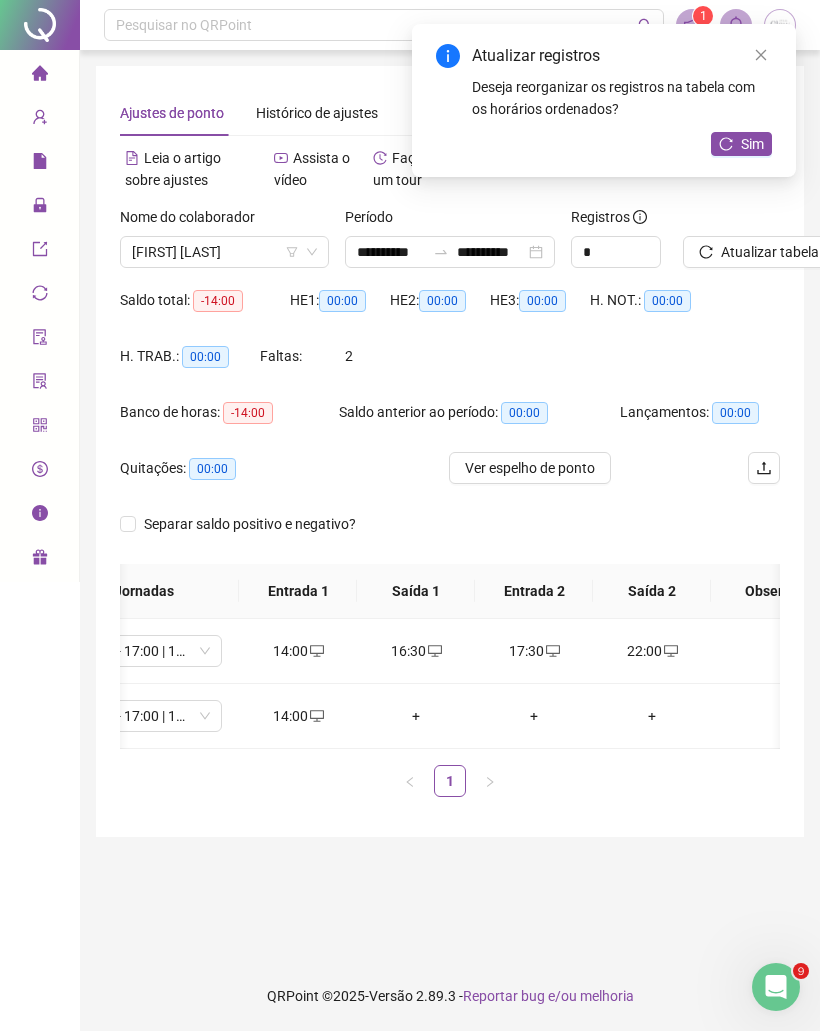 click on "Atualizar registros Deseja reorganizar os registros na tabela com os horários ordenados? Sim" at bounding box center [604, 100] 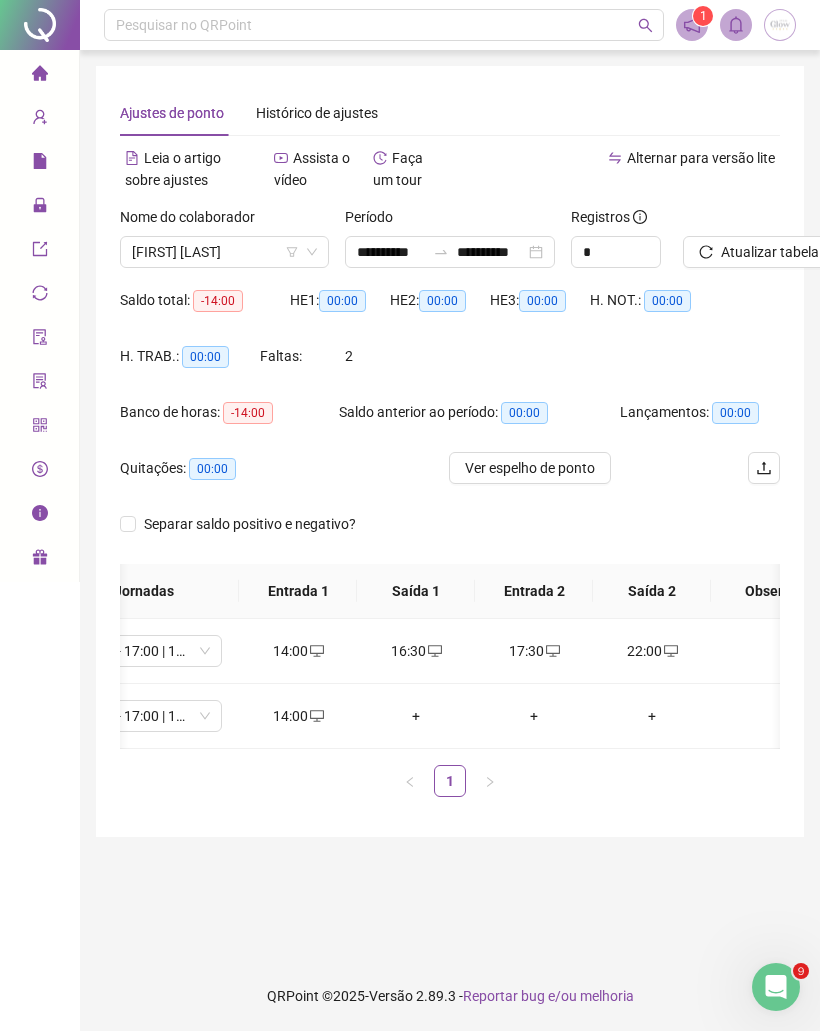 click on "+" at bounding box center (416, 716) 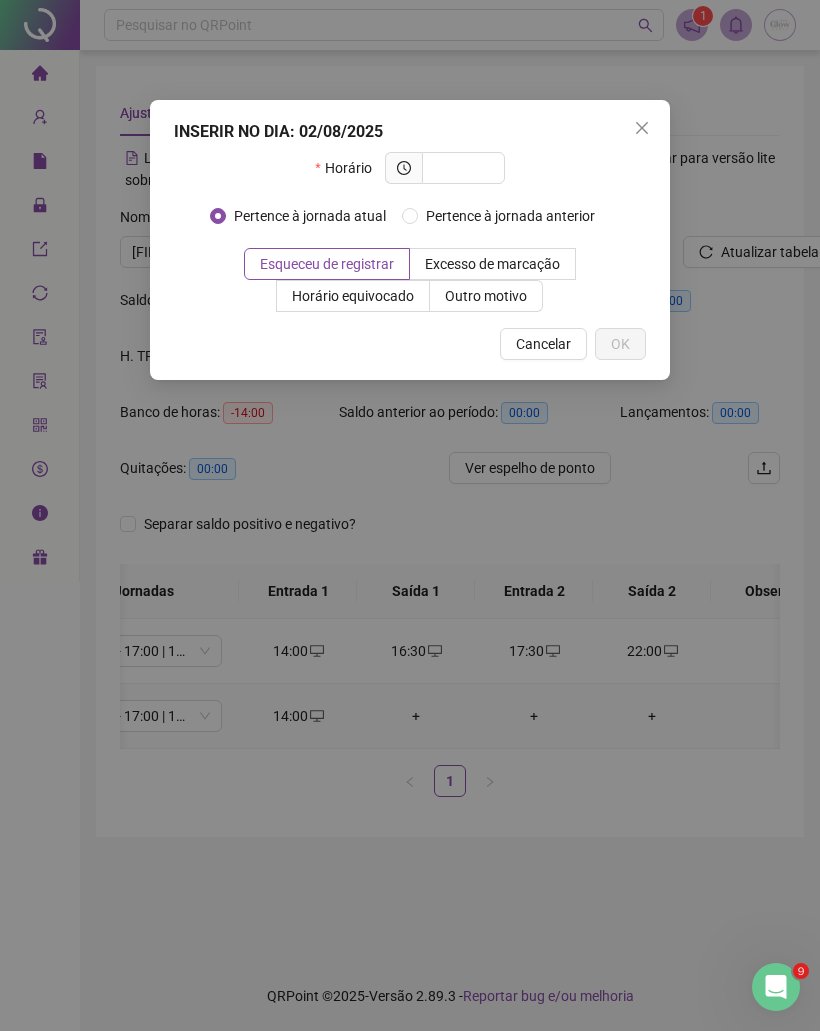 click at bounding box center [461, 168] 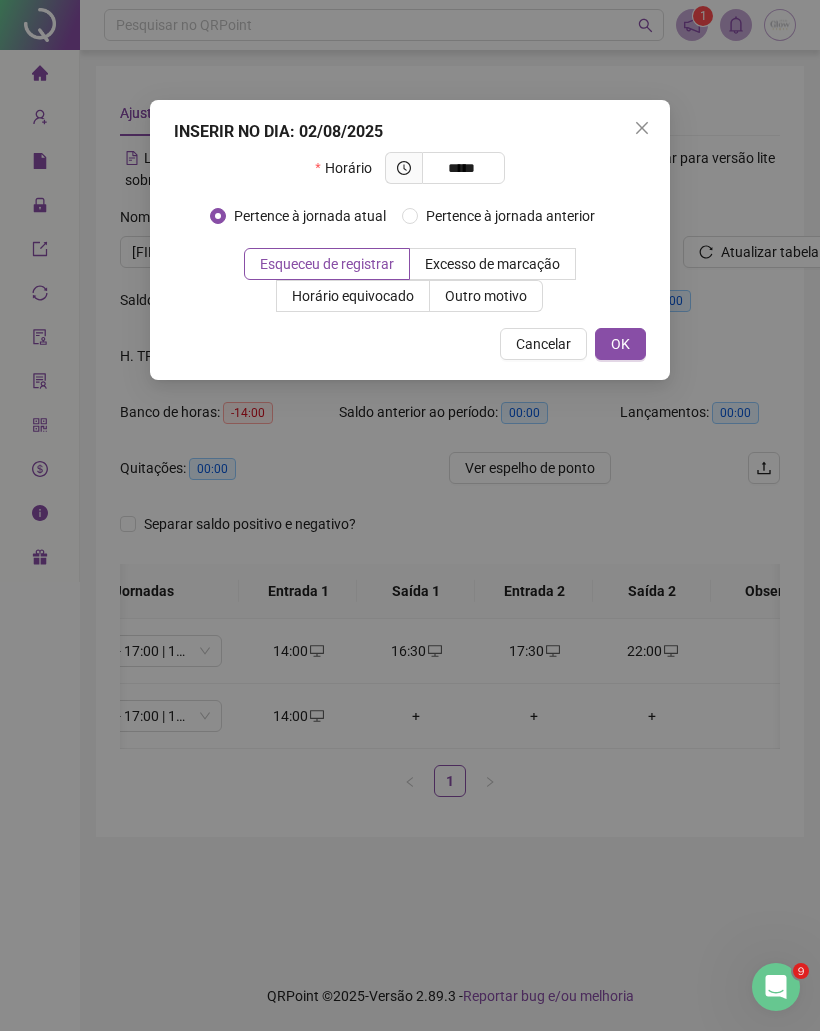 type on "*****" 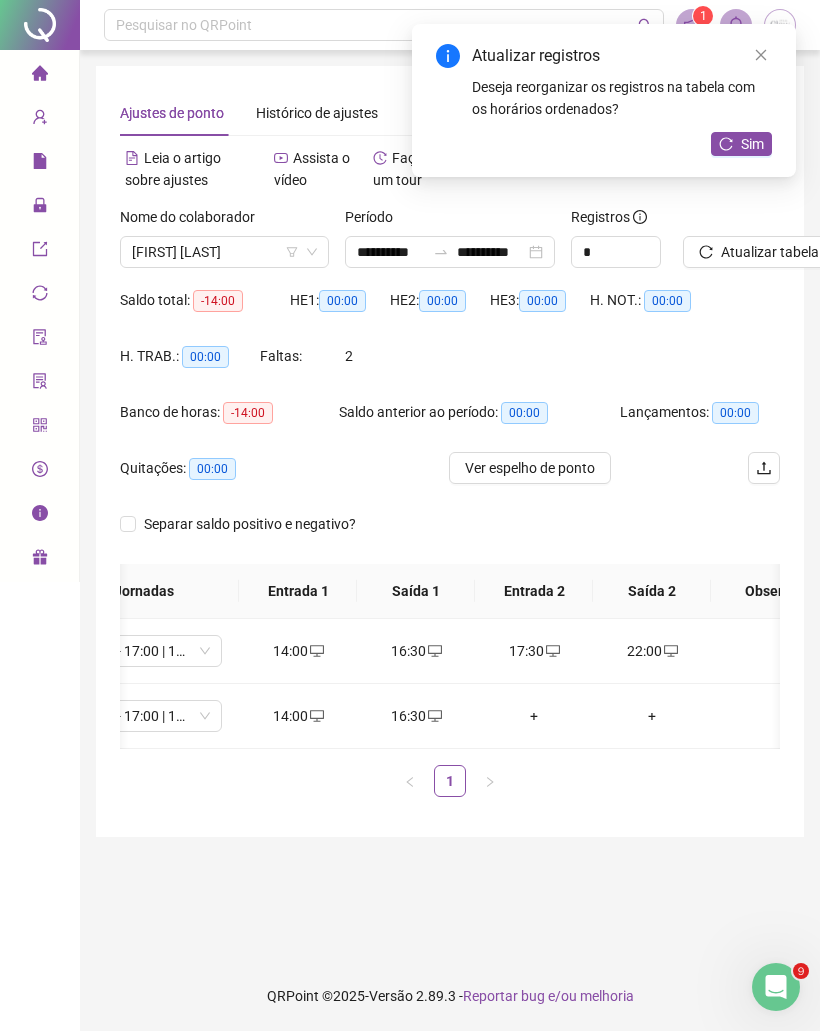 click on "+" at bounding box center [534, 716] 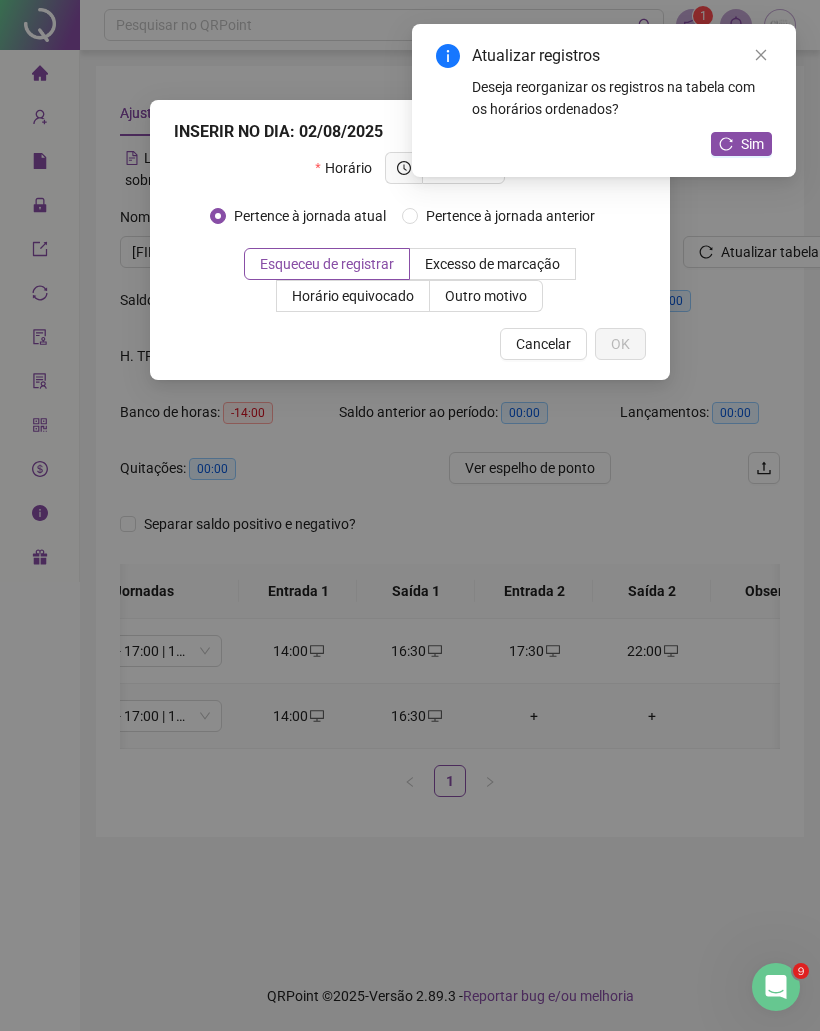 click 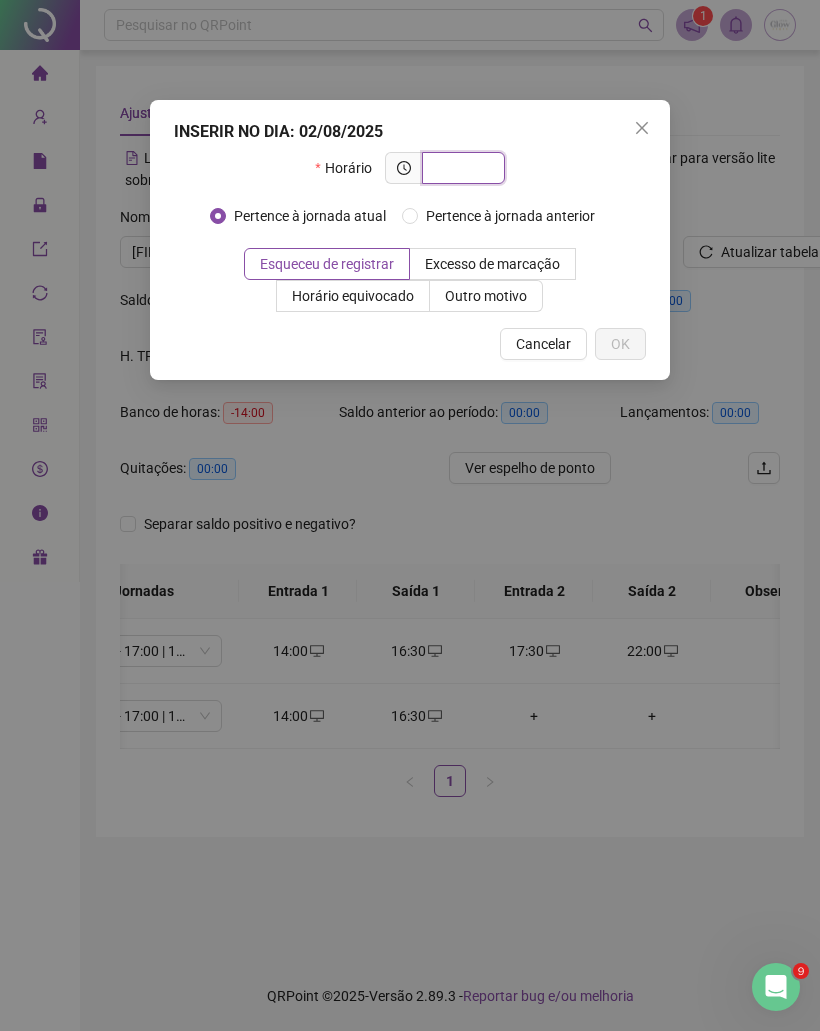 click at bounding box center [461, 168] 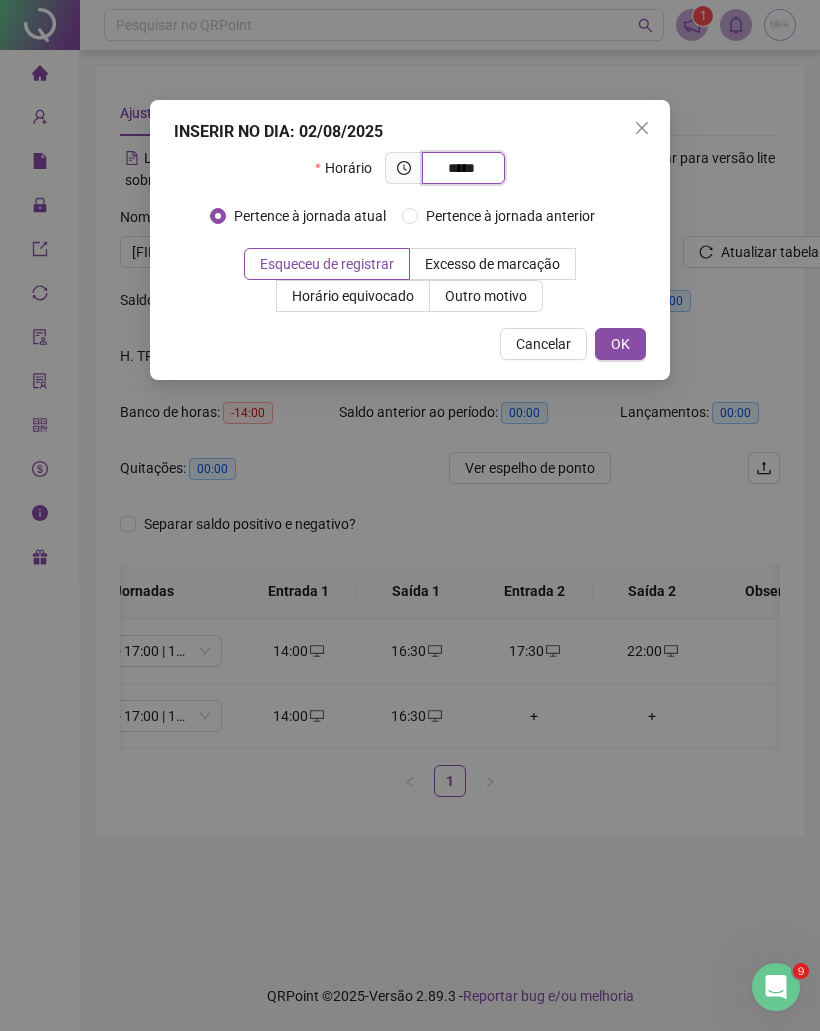 type on "*****" 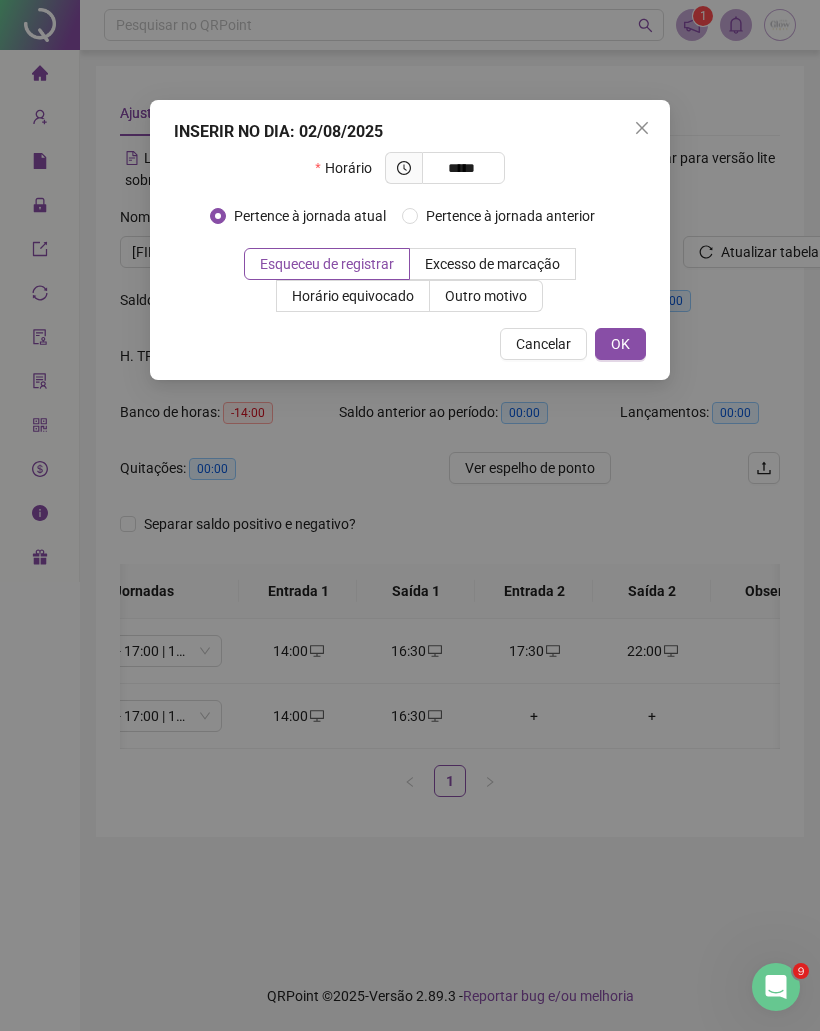 click on "OK" at bounding box center [620, 344] 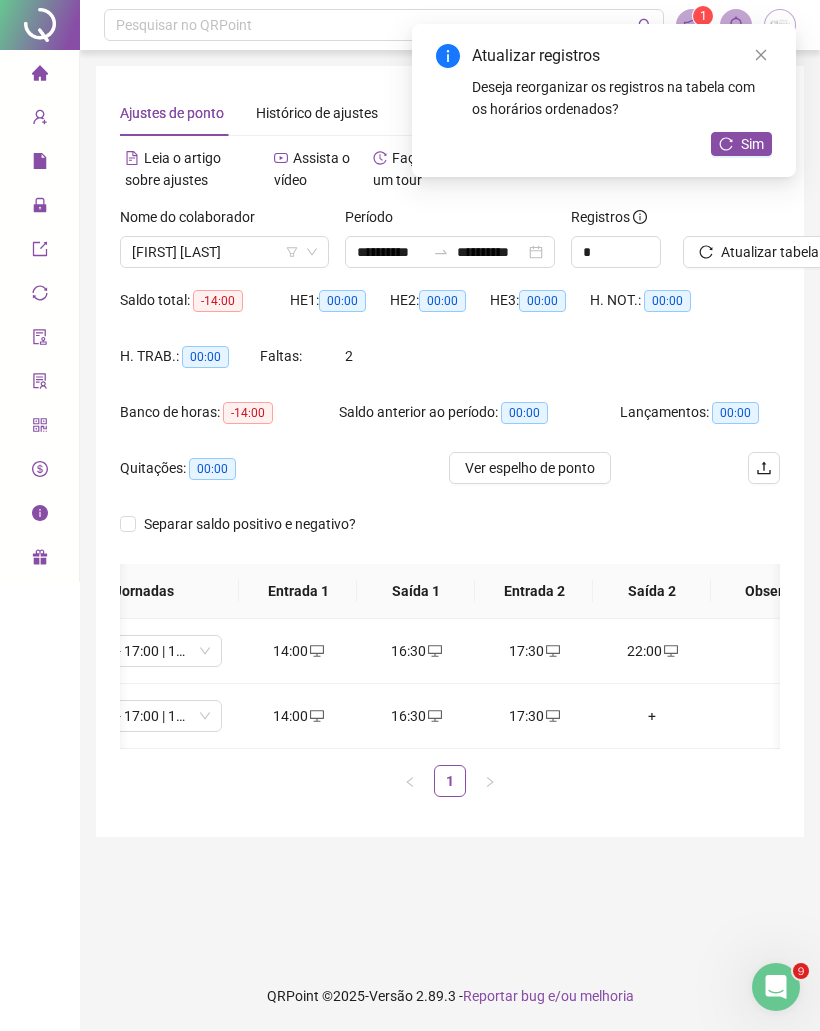 click 